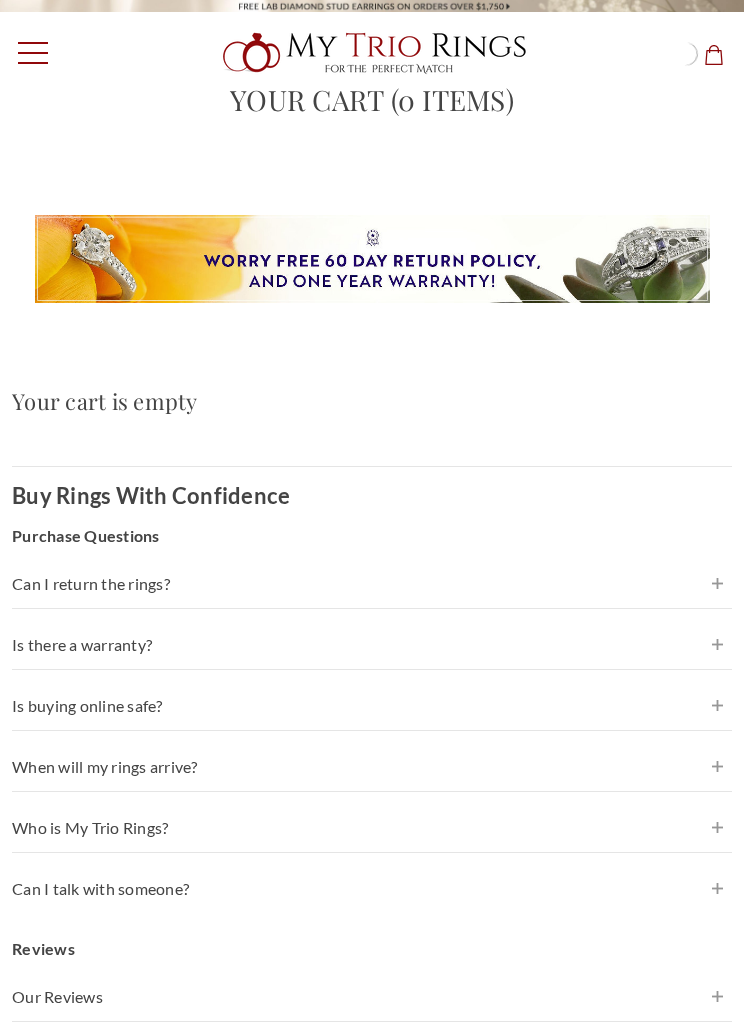 scroll, scrollTop: 0, scrollLeft: 0, axis: both 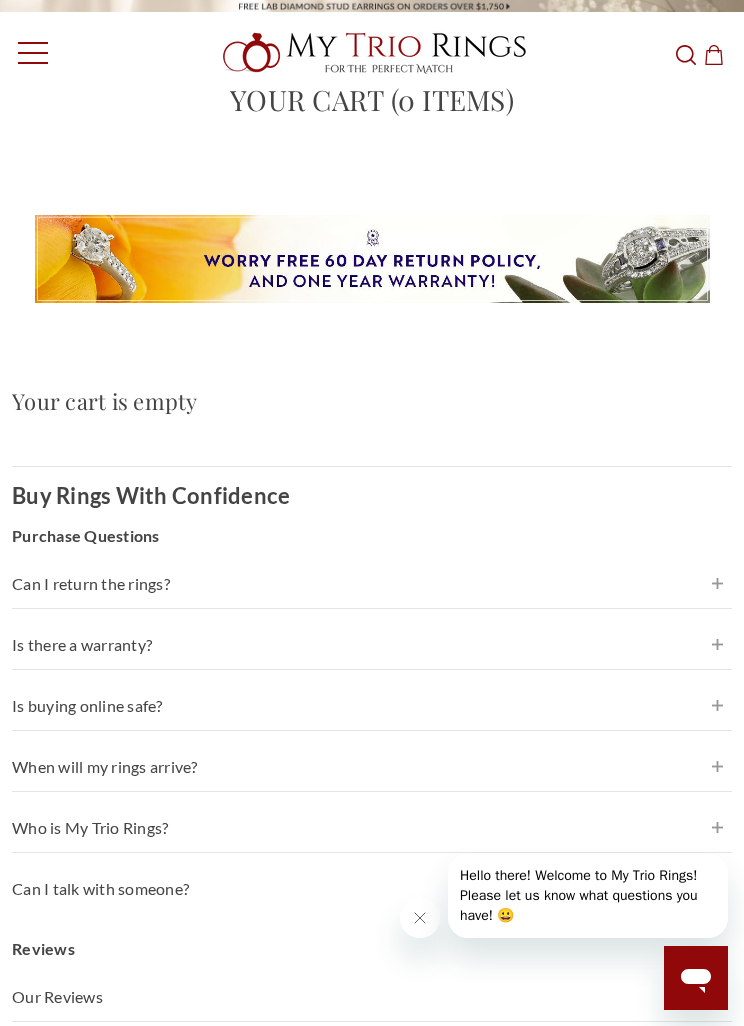 click on "Toggle menu" at bounding box center (27, 52) 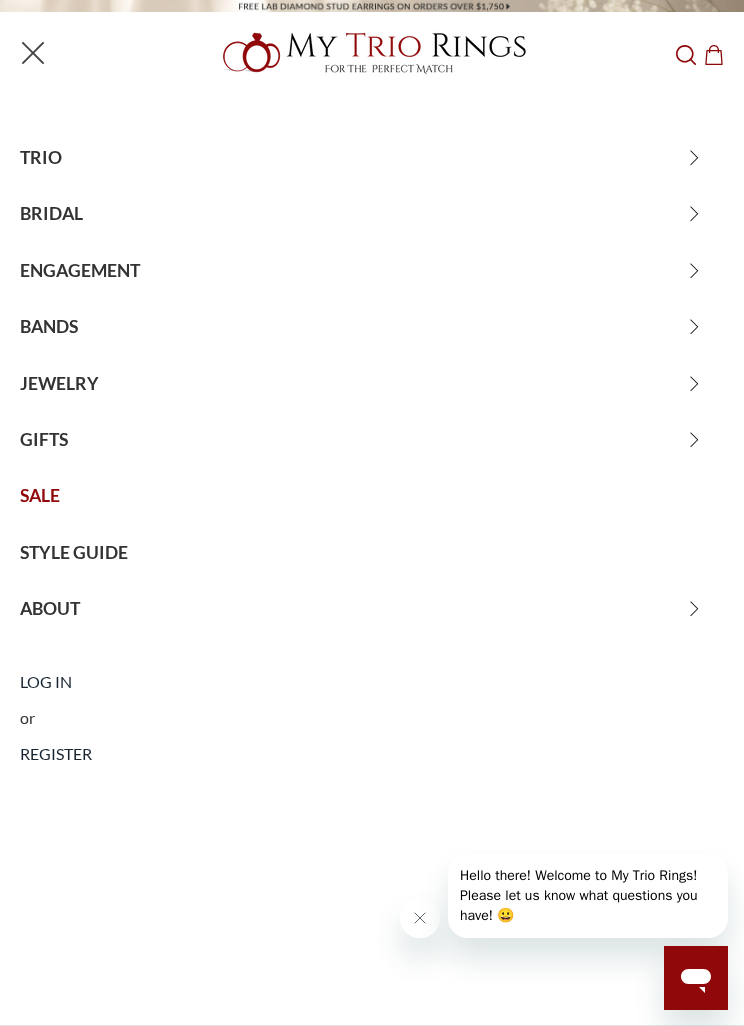 click on "TRIO" at bounding box center (372, 158) 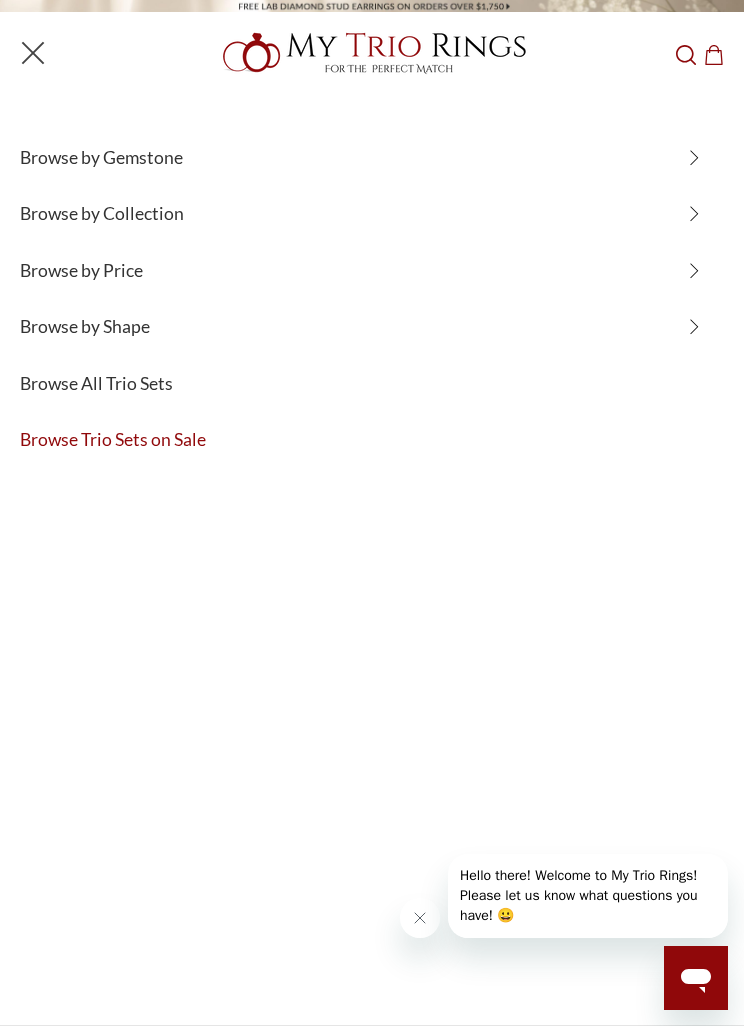 click on "Browse All Trio Sets" at bounding box center [372, 384] 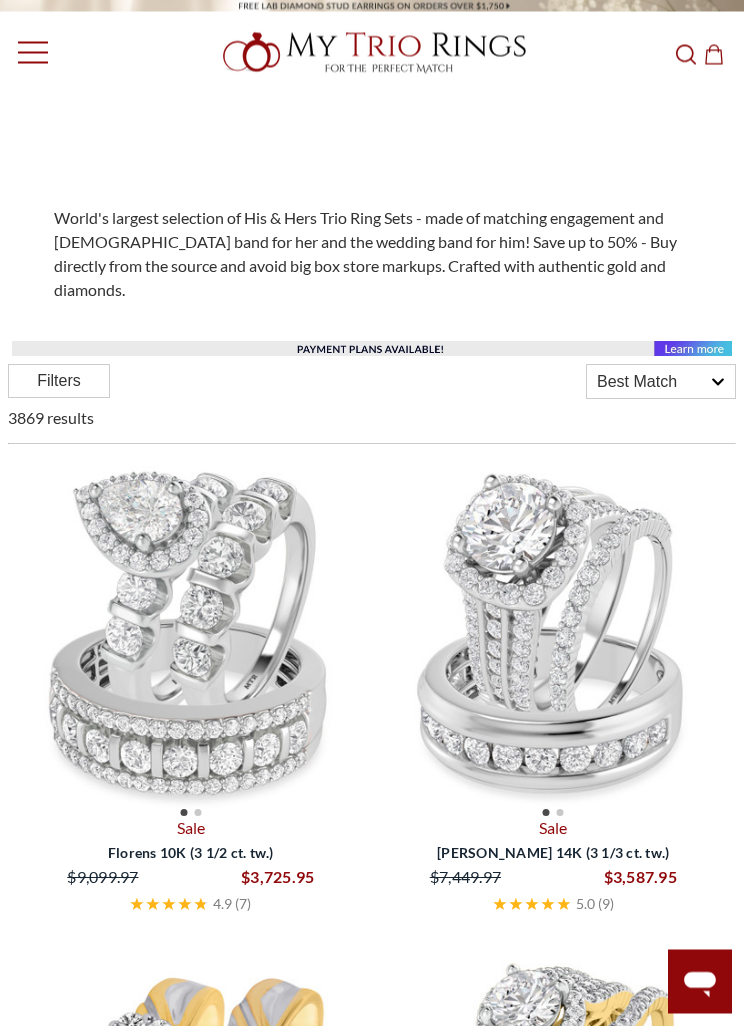 scroll, scrollTop: 498, scrollLeft: 0, axis: vertical 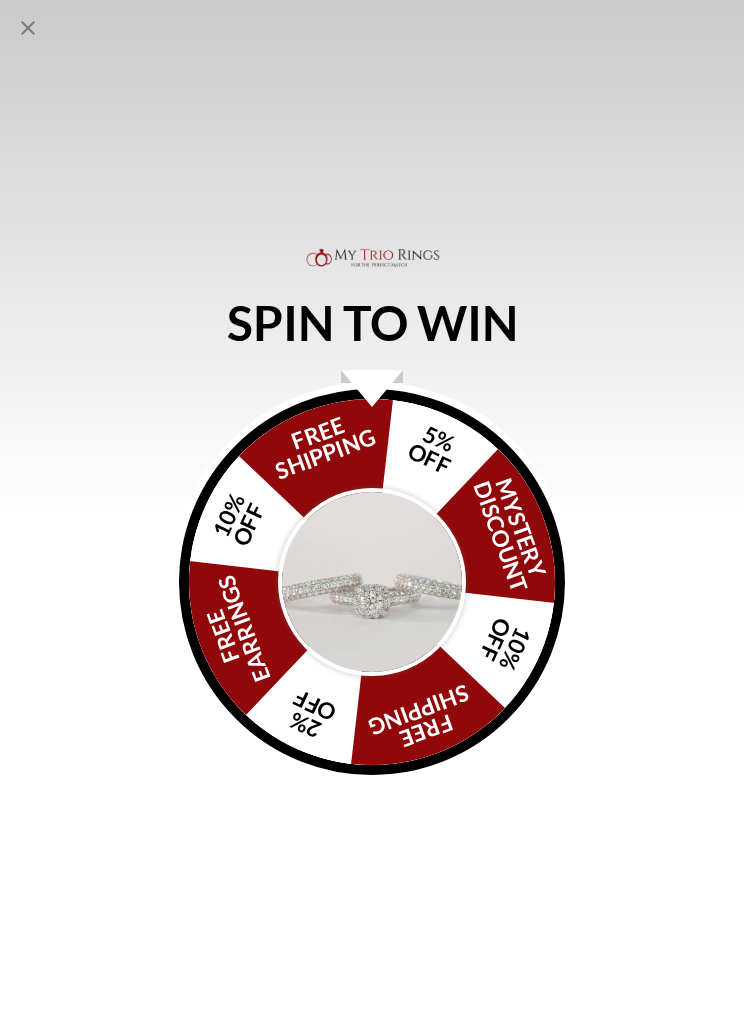 click 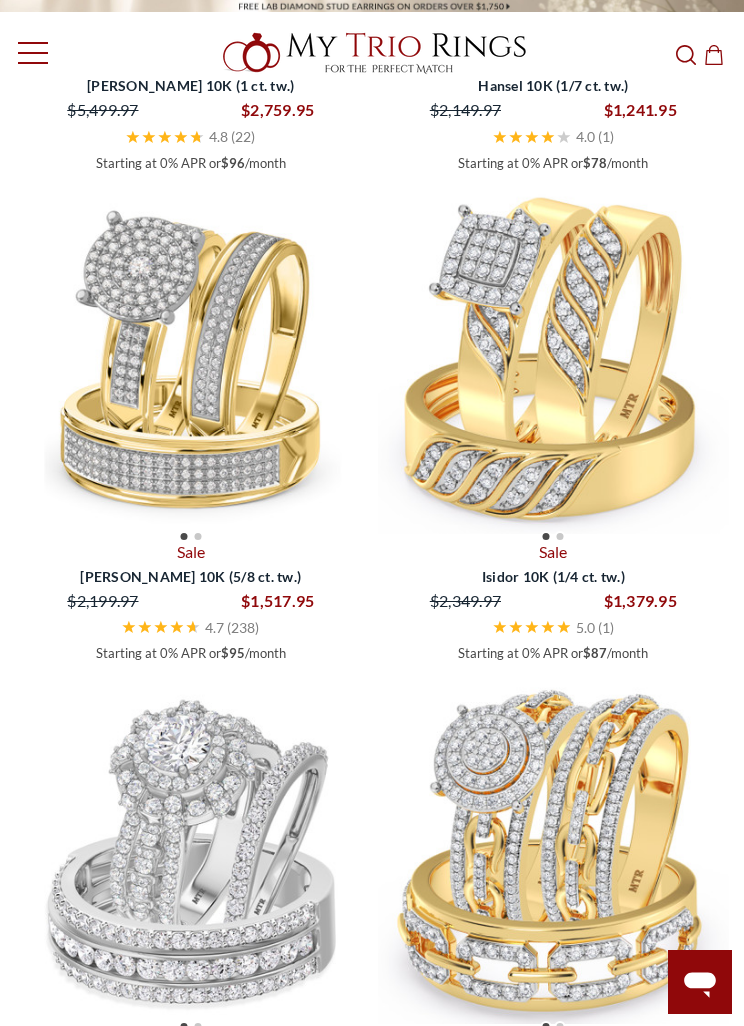 click 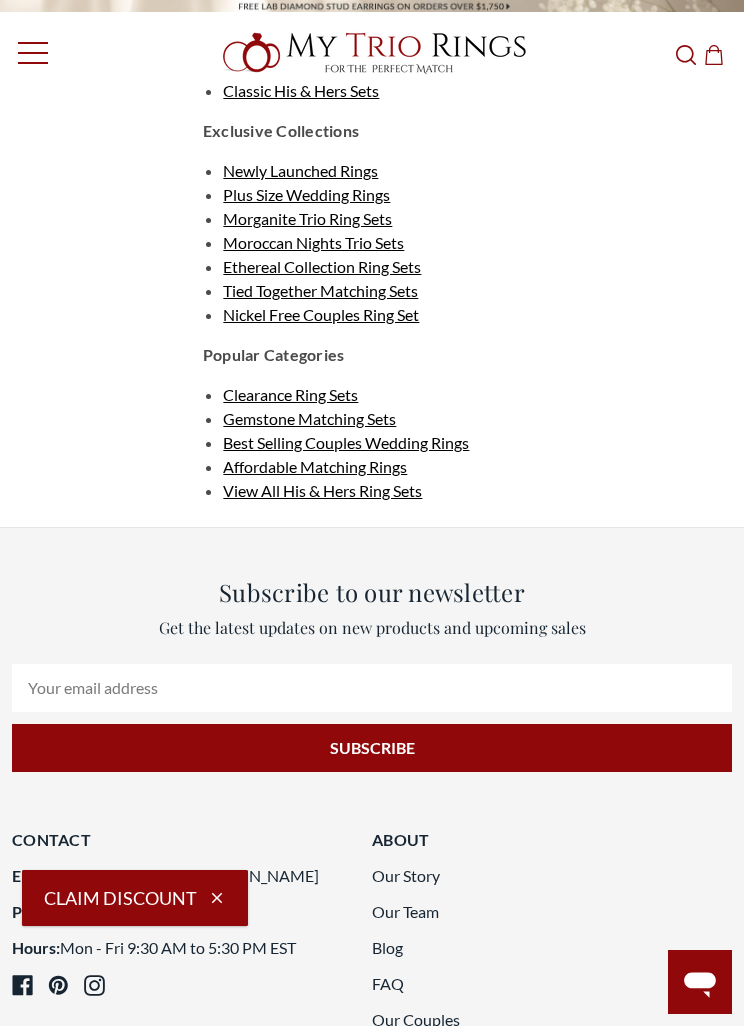 scroll, scrollTop: 7217, scrollLeft: 0, axis: vertical 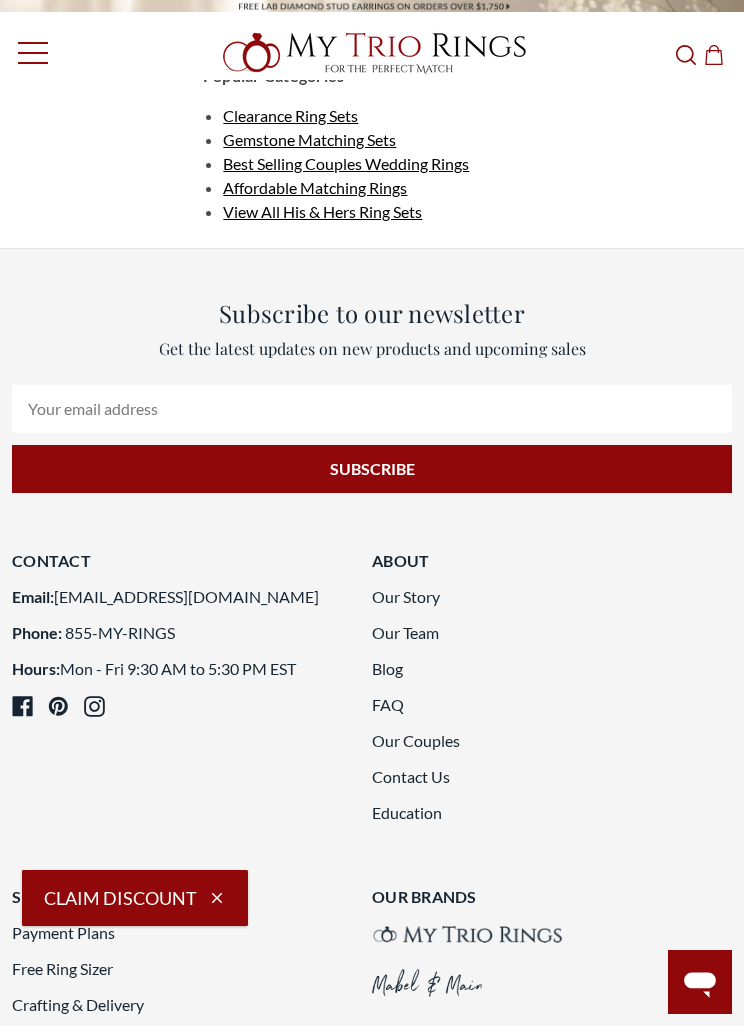 click 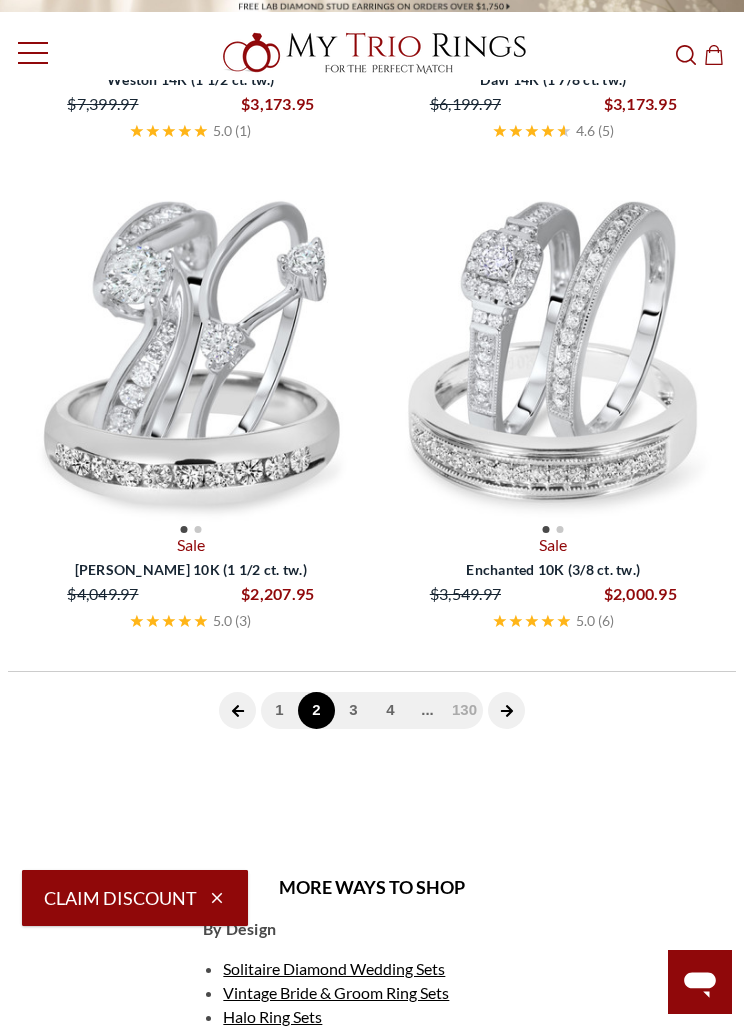 scroll, scrollTop: 681, scrollLeft: 0, axis: vertical 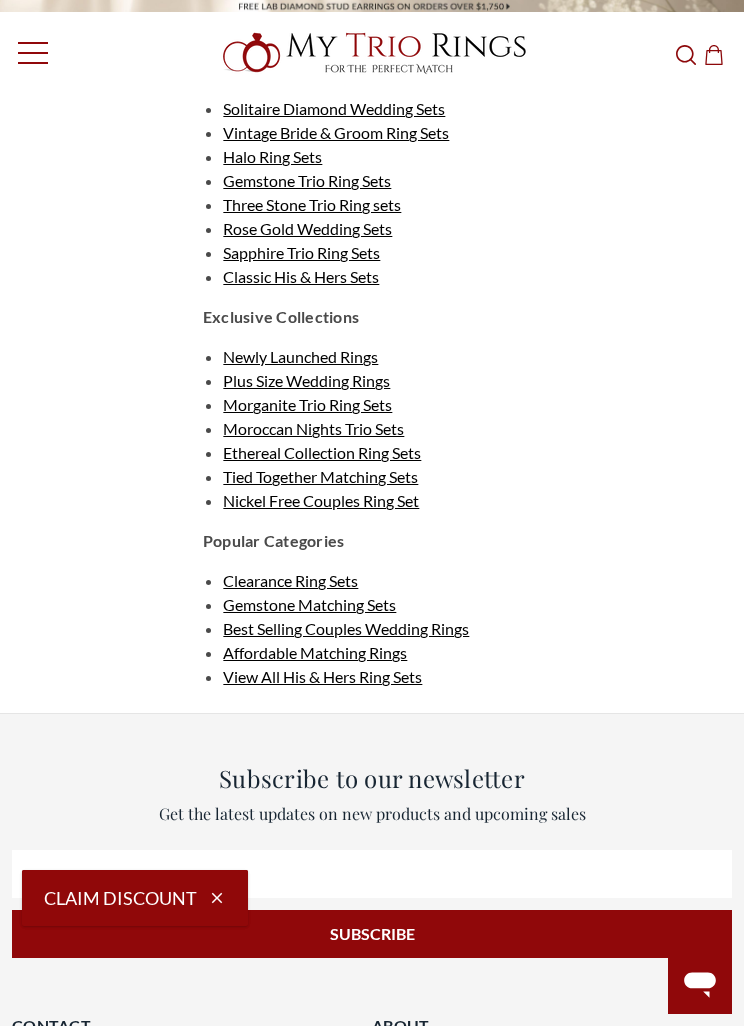 select on "US" 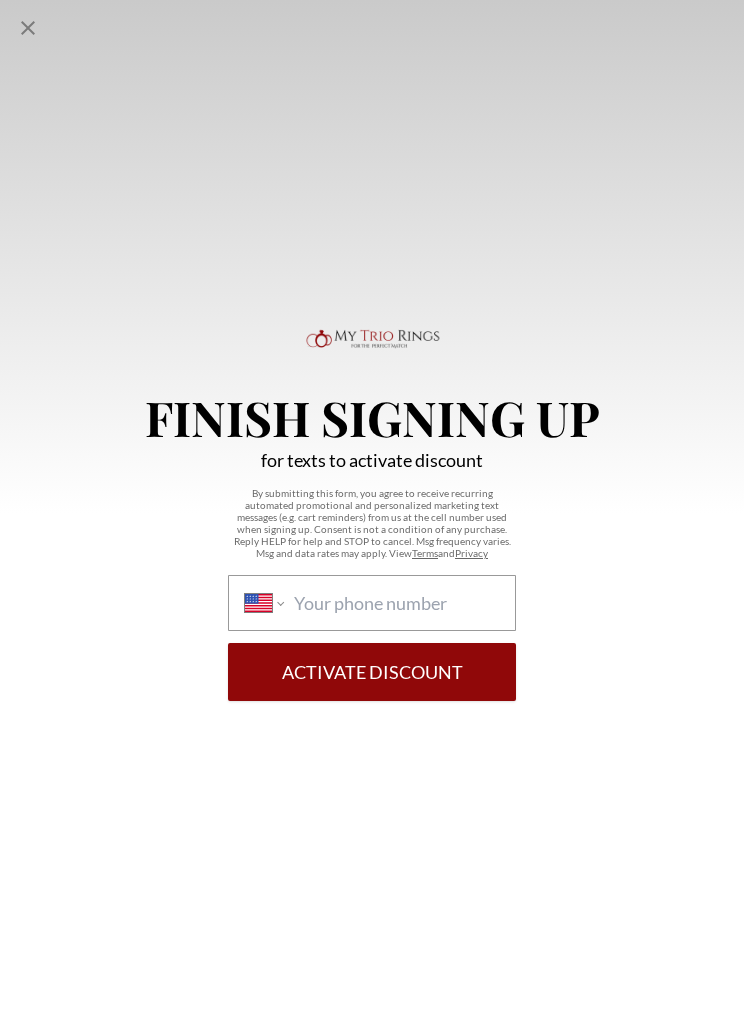 scroll, scrollTop: 5581, scrollLeft: 0, axis: vertical 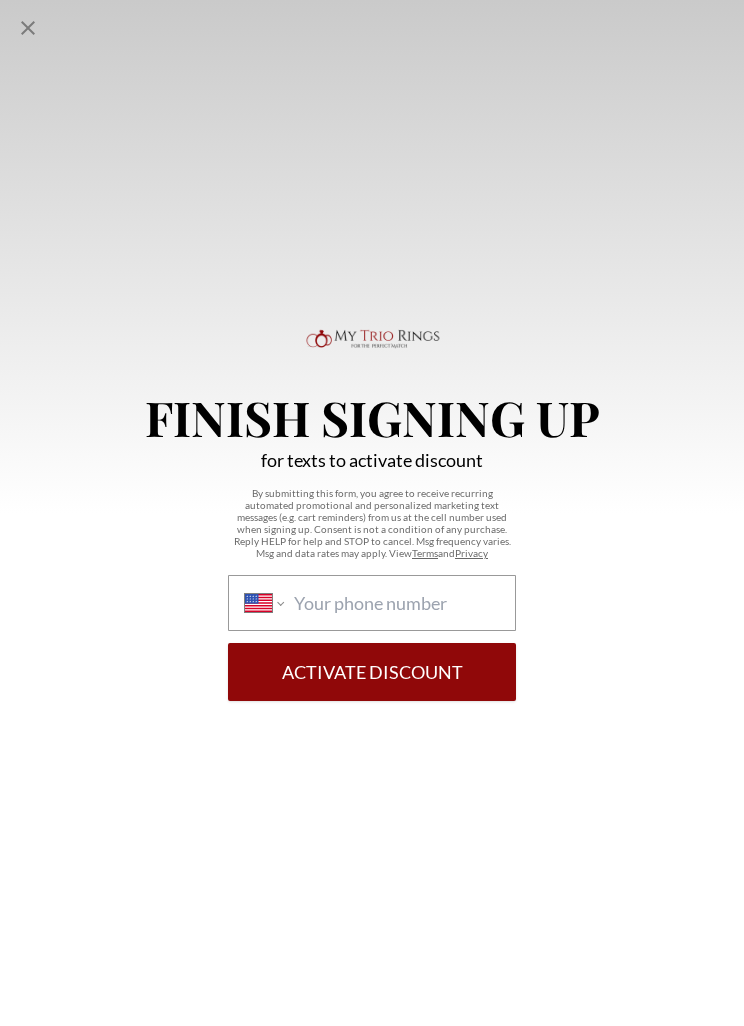 click on "Finish Signing Up for texts to activate discount By submitting this form, you agree to receive recurring automated promotional and personalized marketing text messages (e.g. cart reminders) from us at the cell number used when signing up. Consent is not a condition of any purchase. Reply HELP for help and STOP to cancel. Msg frequency varies. Msg and data rates may apply. View  Terms  and  Privacy International Afghanistan Åland Islands Albania Algeria American Samoa Andorra Angola Anguilla Antigua and Barbuda Argentina Armenia Aruba Ascension Island Australia Austria Azerbaijan Bahamas Bahrain Bangladesh Barbados Belarus Belgium Belize Benin Bermuda Bhutan Bolivia Bonaire, Sint Eustatius and Saba Bosnia and Herzegovina Botswana Brazil British Indian Ocean Territory Brunei Darussalam Bulgaria Burkina Faso Burundi Cambodia Cameroon Canada Cape Verde Cayman Islands Central African Republic Chad Chile China Christmas Island Cocos (Keeling) Islands Colombia Comoros Congo Congo, Democratic Republic of the Croatia" at bounding box center [372, 513] 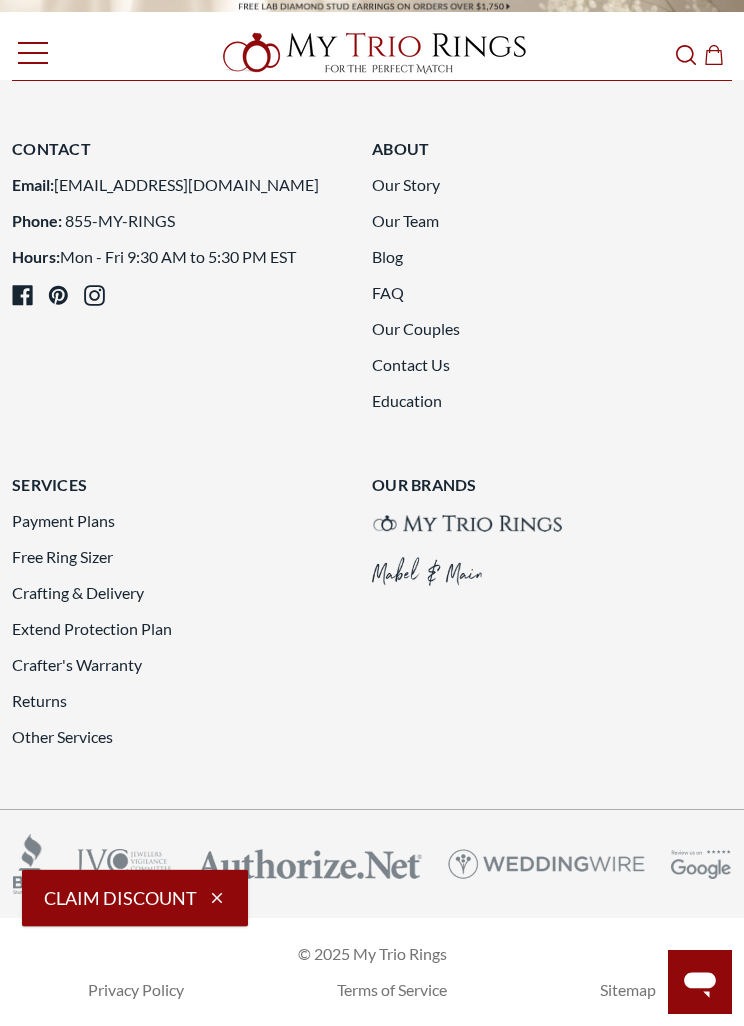 click 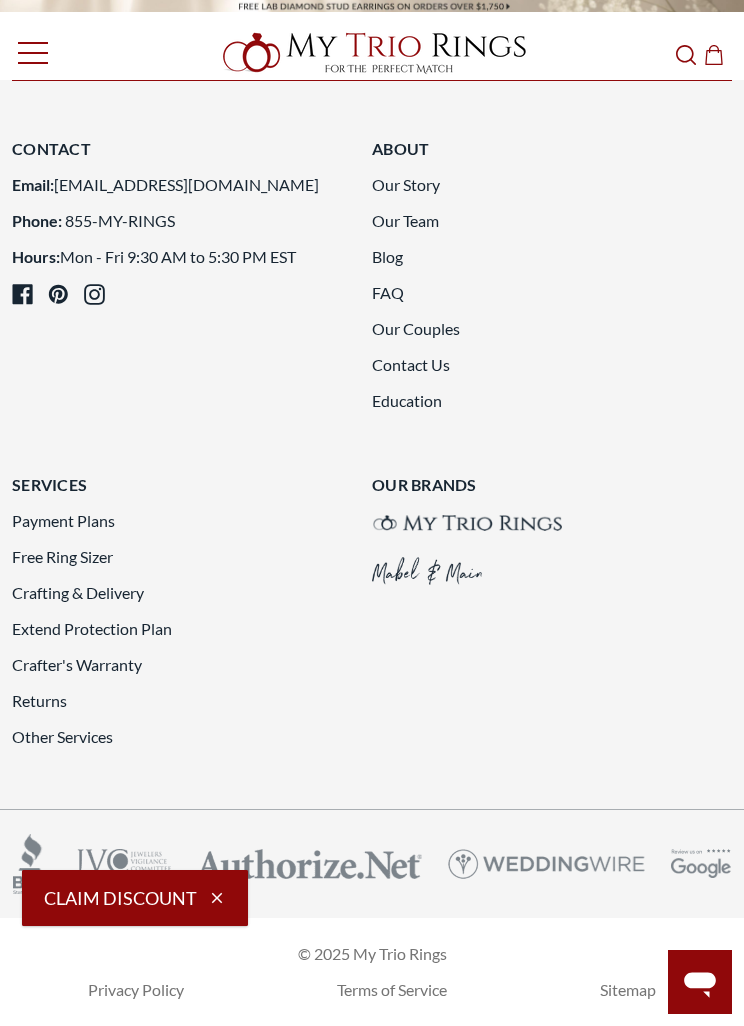 click 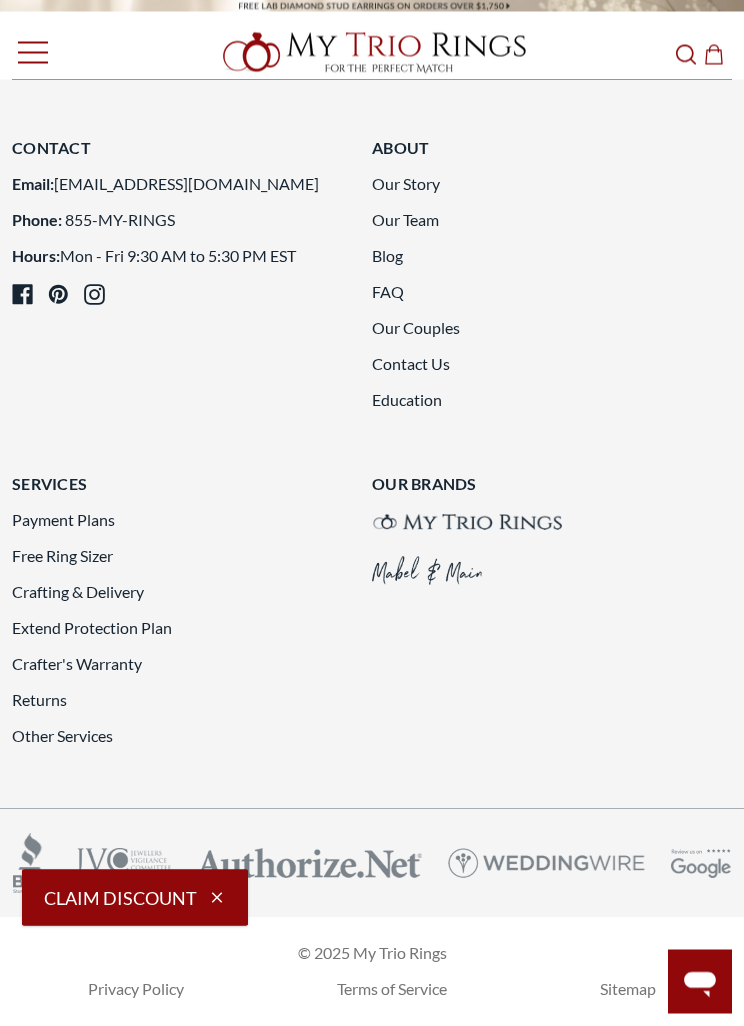 scroll, scrollTop: 7259, scrollLeft: 0, axis: vertical 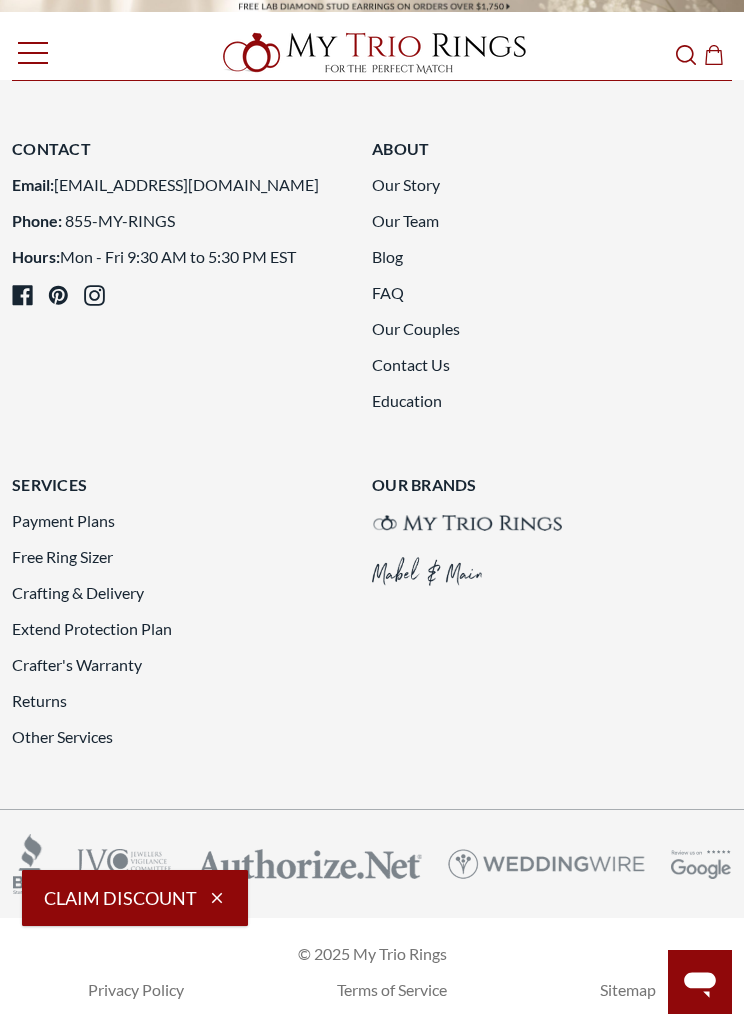 click 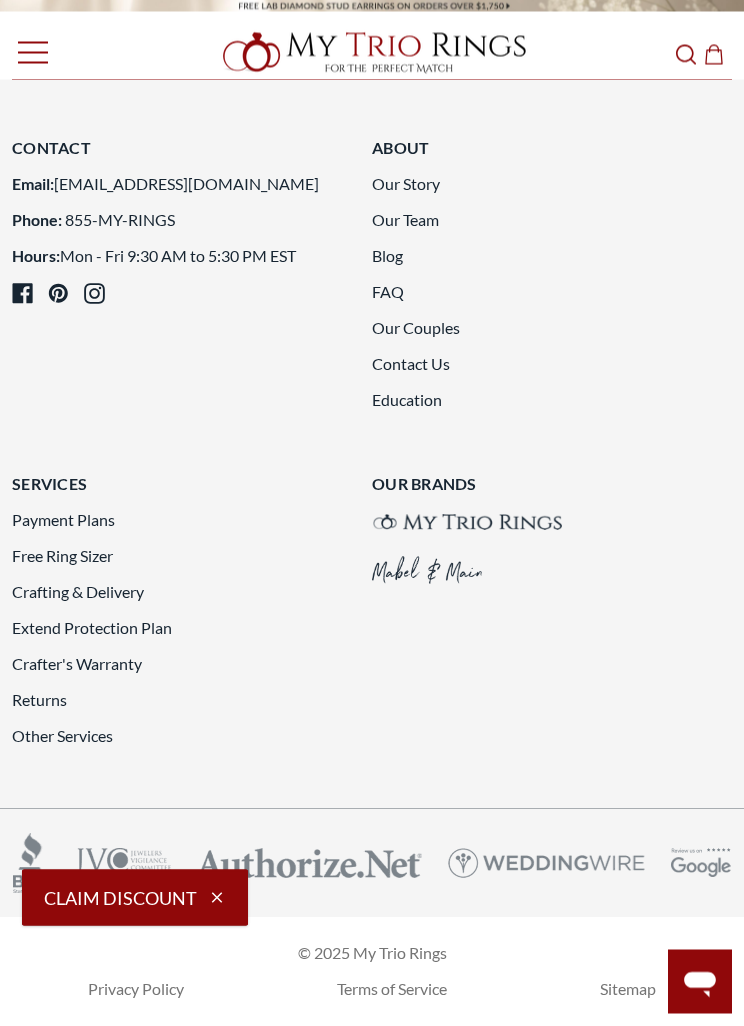 scroll, scrollTop: 7959, scrollLeft: 0, axis: vertical 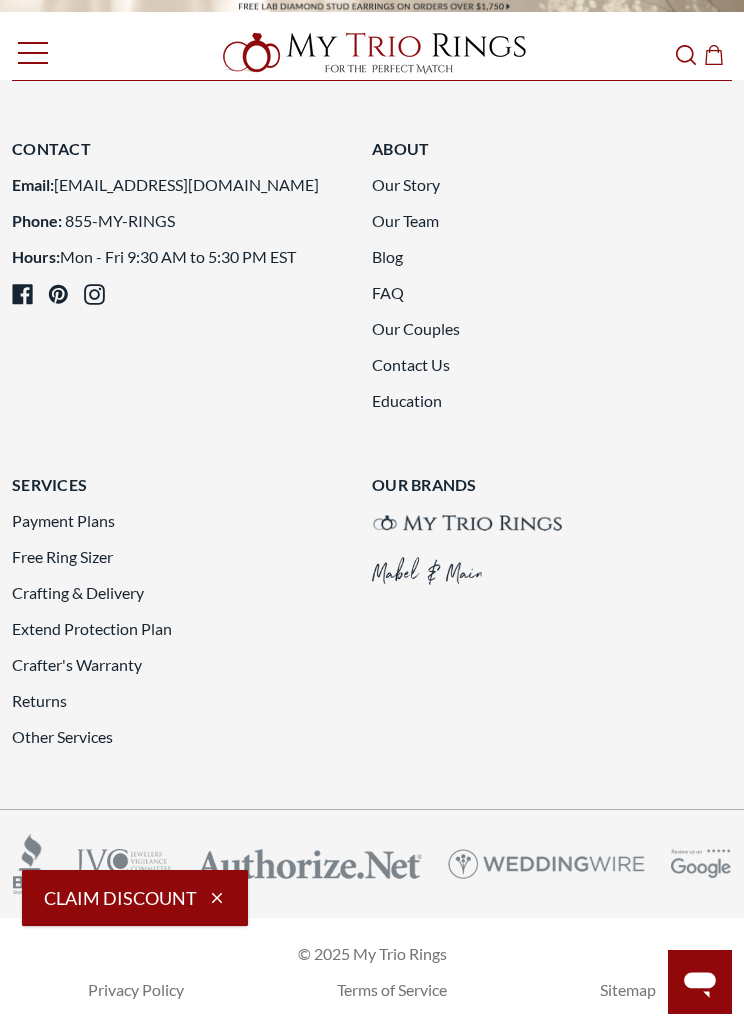 click 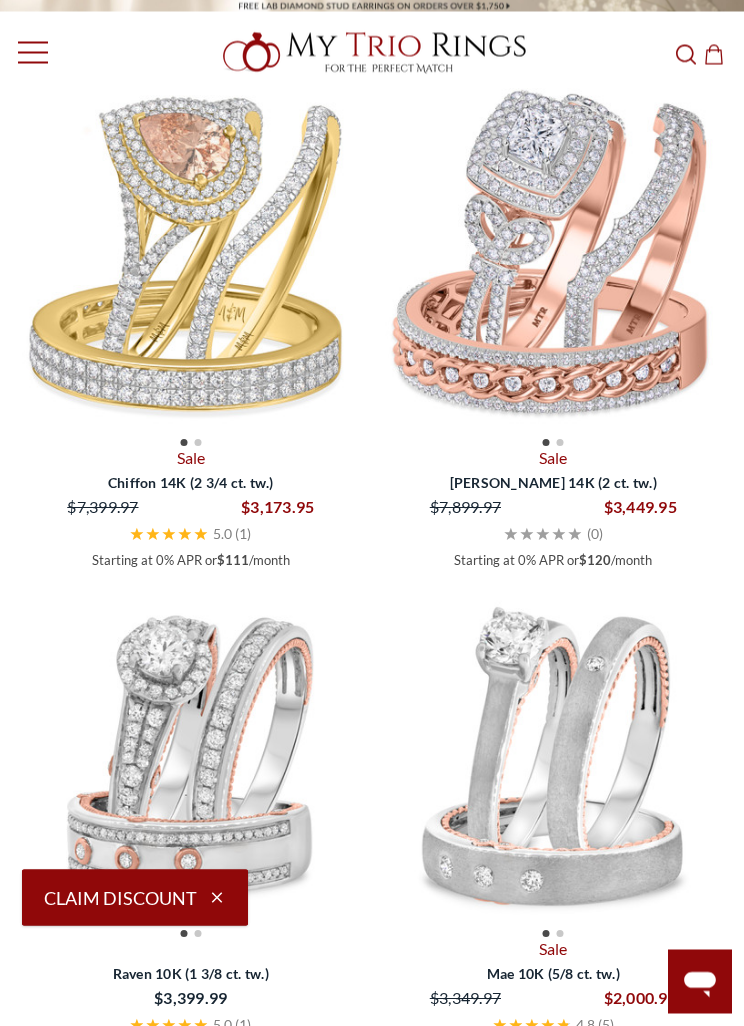 scroll, scrollTop: 3795, scrollLeft: 0, axis: vertical 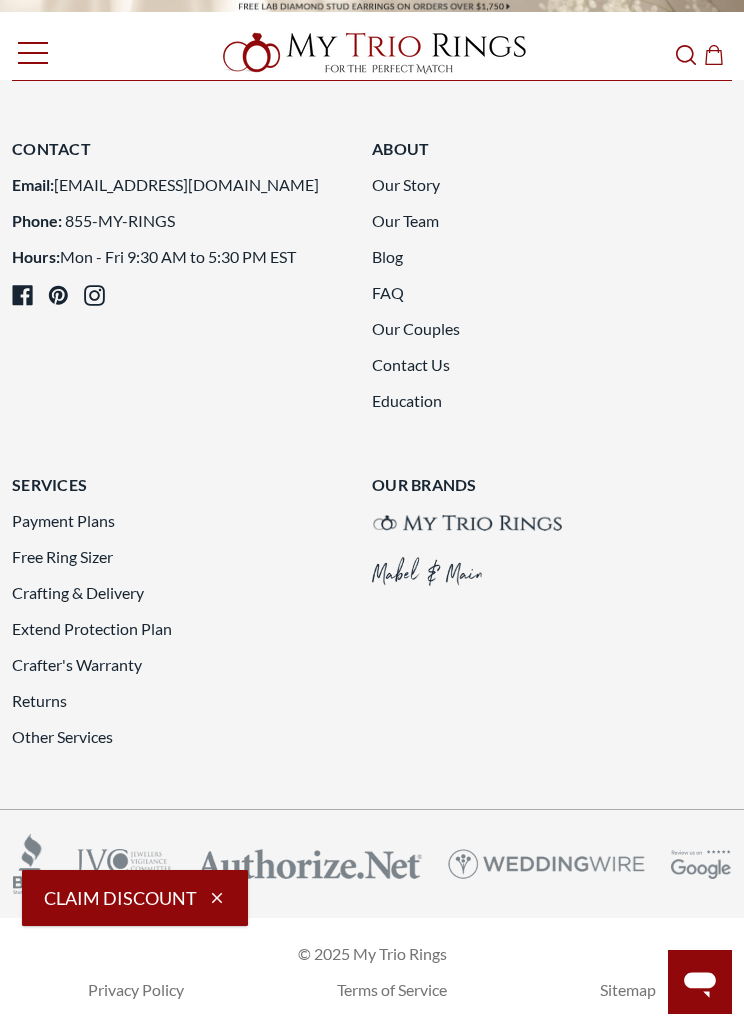click 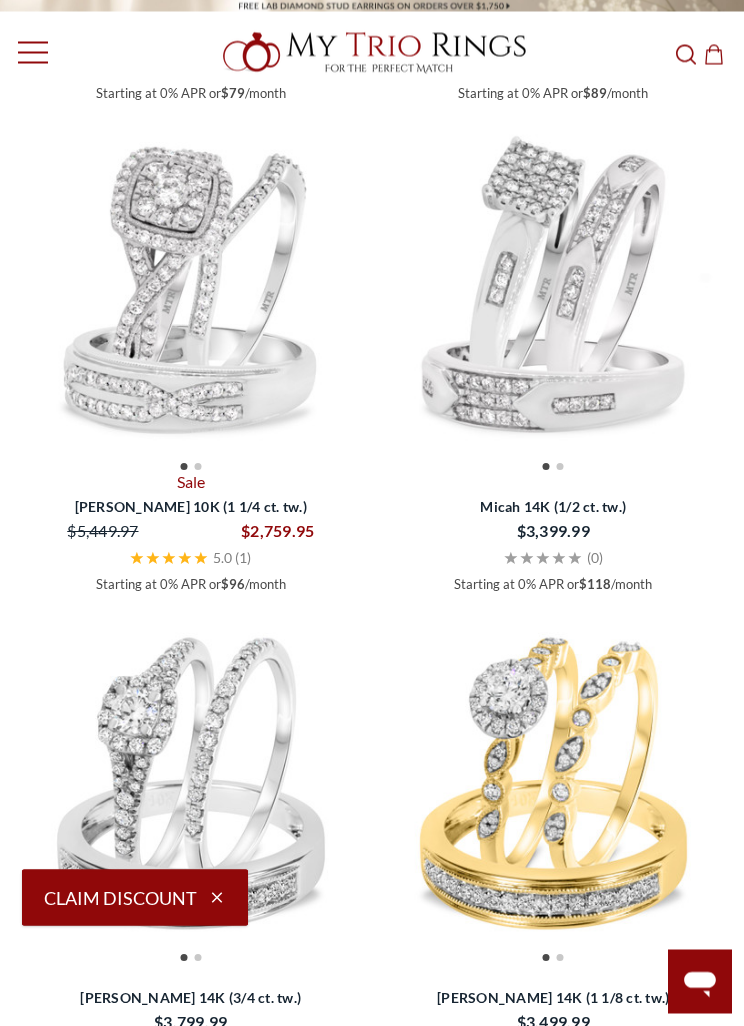 scroll, scrollTop: 3439, scrollLeft: 0, axis: vertical 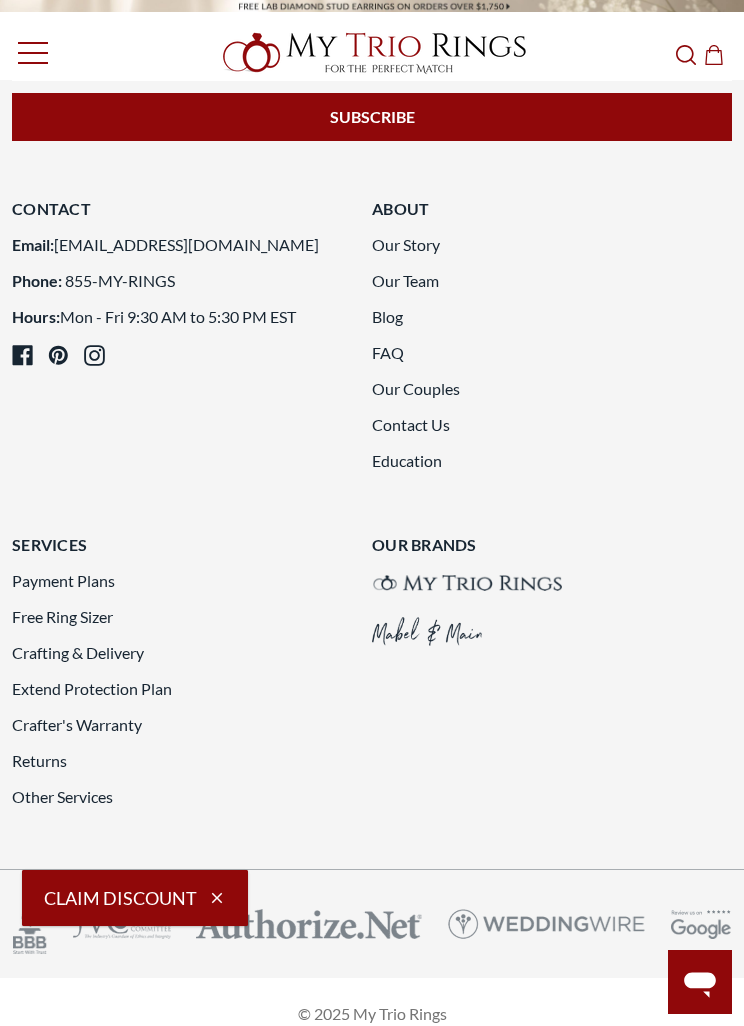 click 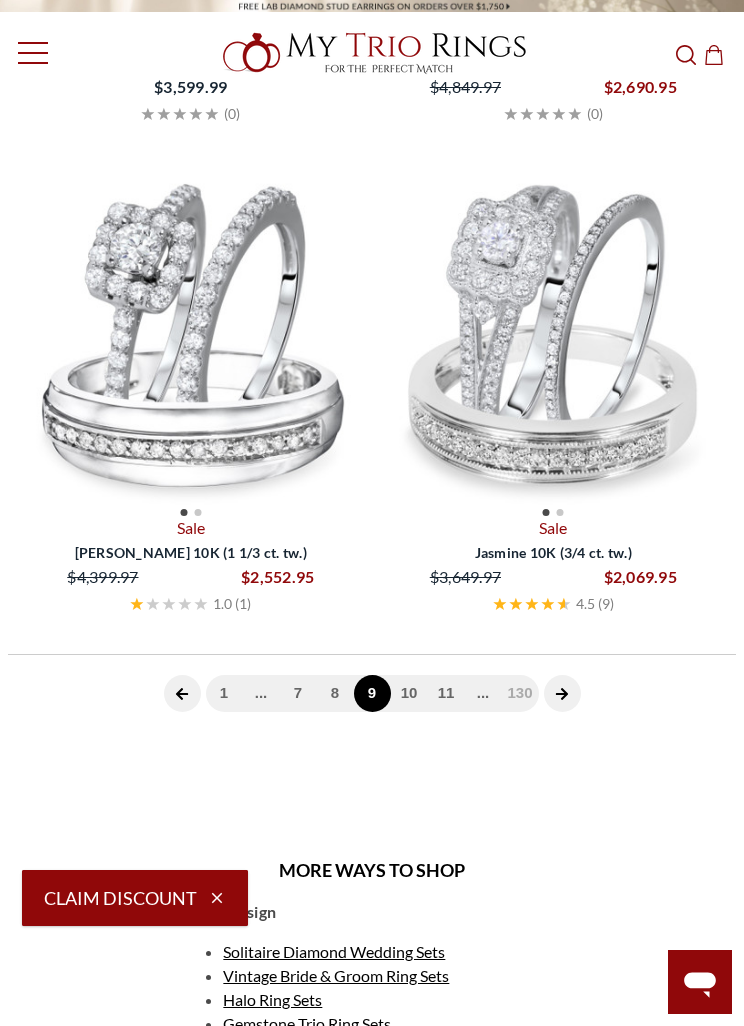 scroll, scrollTop: 681, scrollLeft: 0, axis: vertical 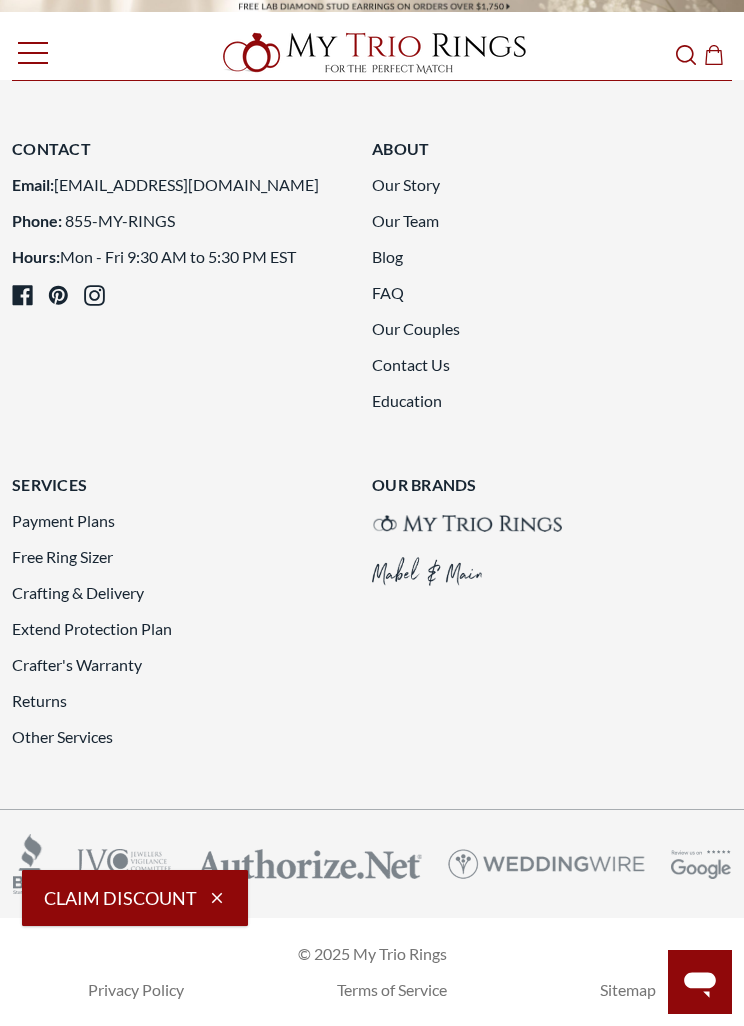 click 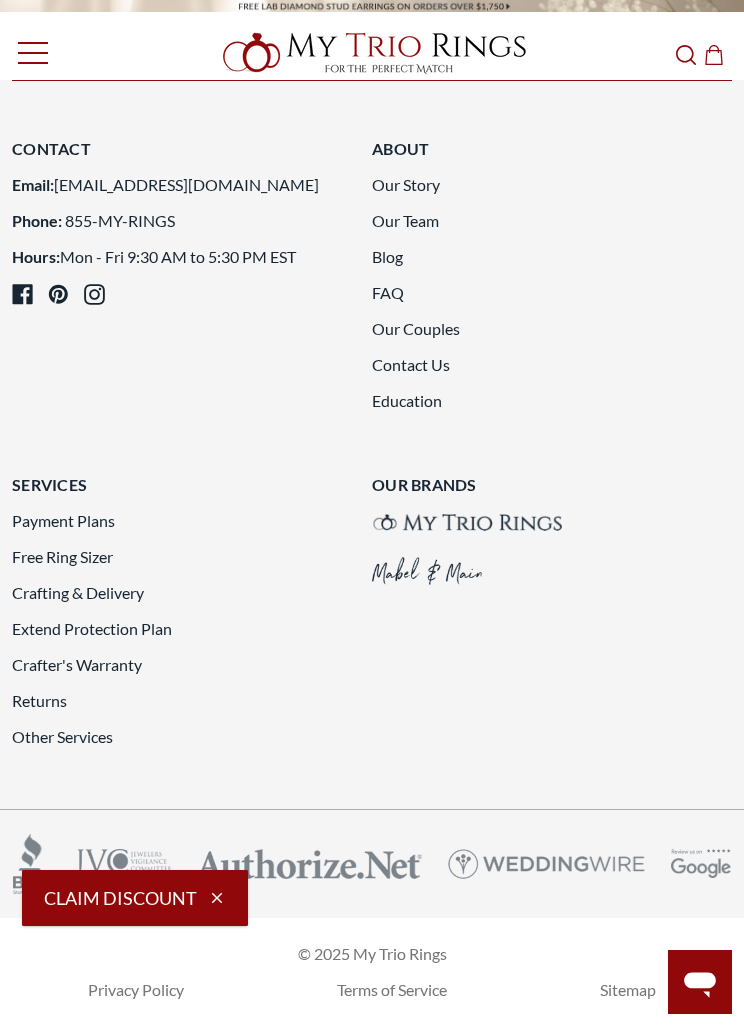 click 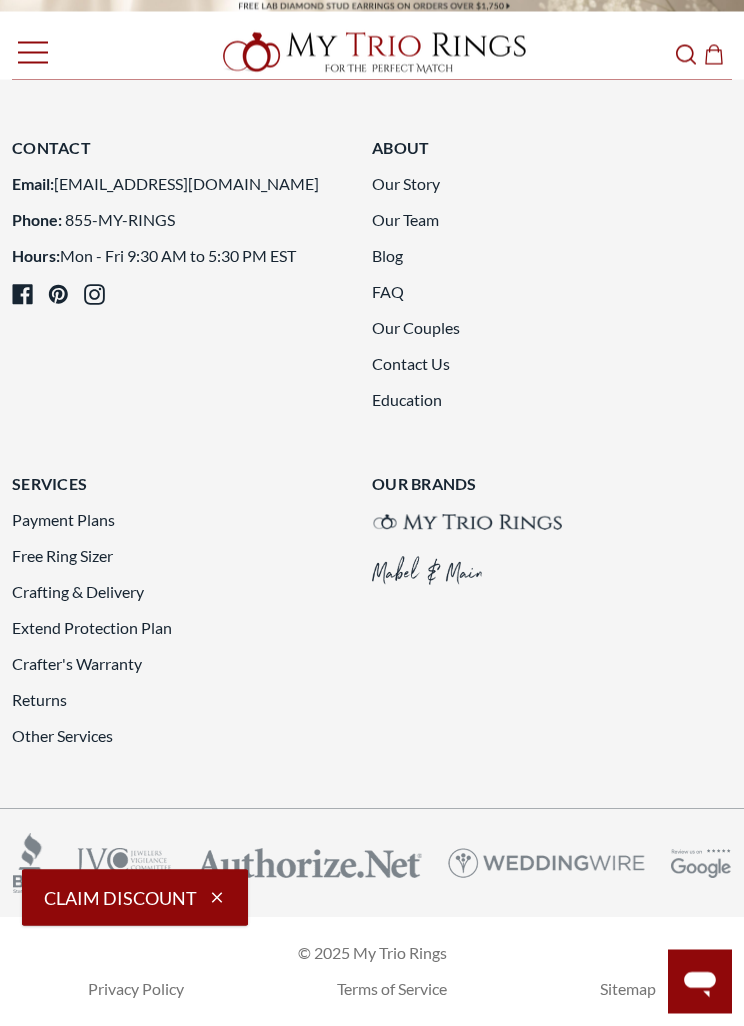scroll, scrollTop: 7335, scrollLeft: 0, axis: vertical 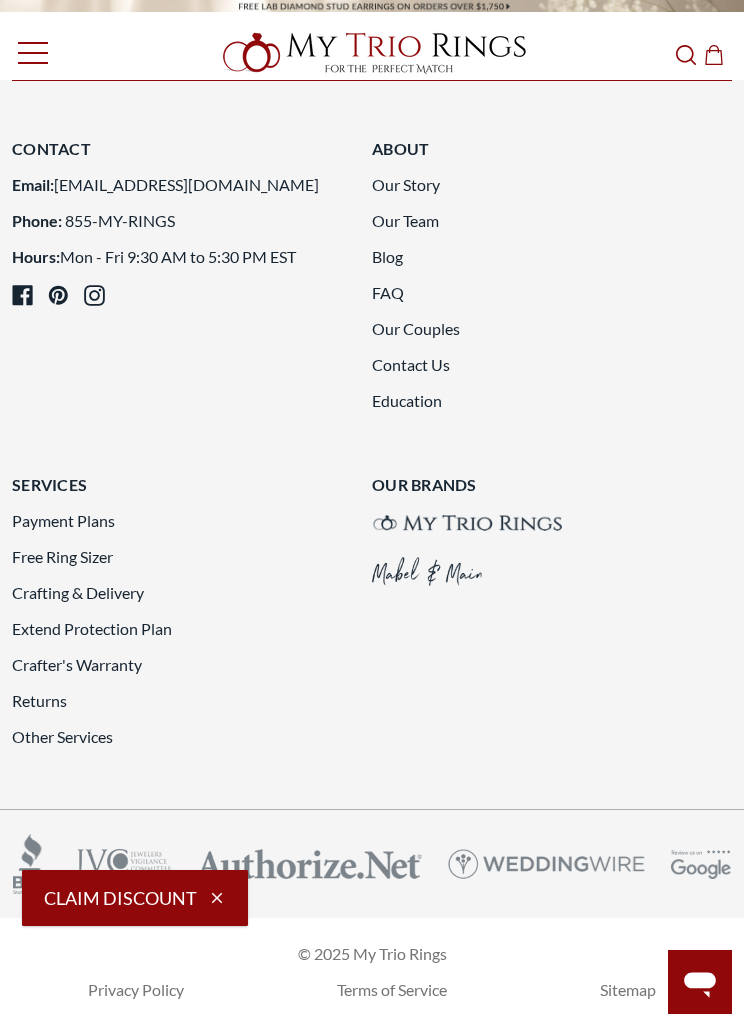 click at bounding box center (191, -1052) 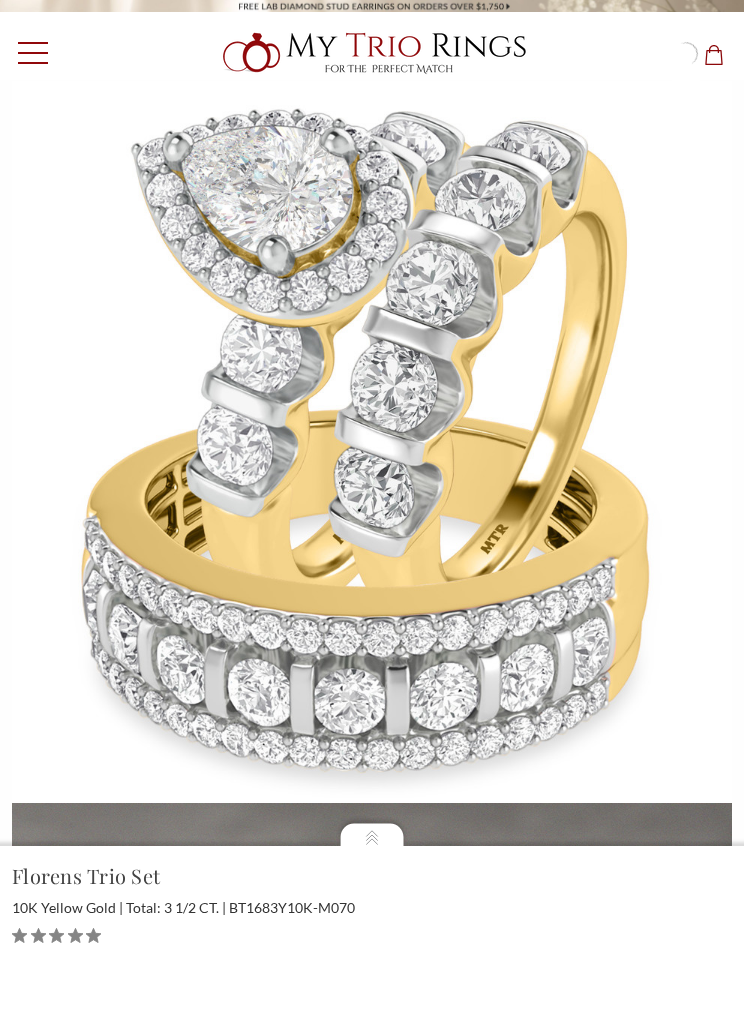 scroll, scrollTop: 0, scrollLeft: 0, axis: both 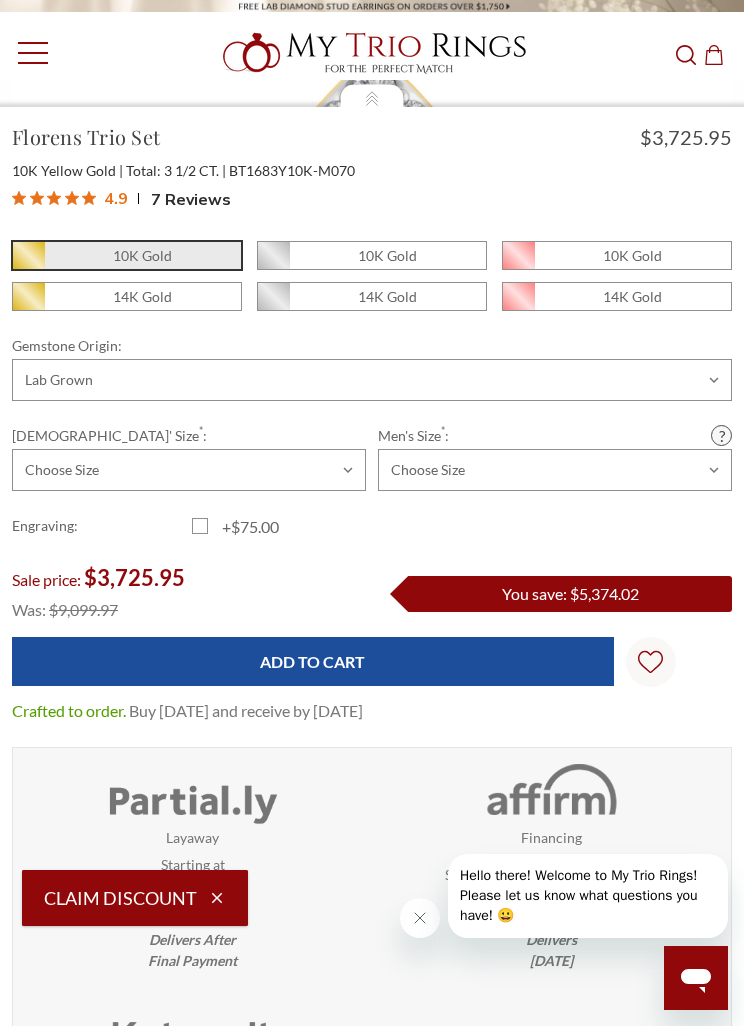 click on "14K  Gold" at bounding box center [127, 296] 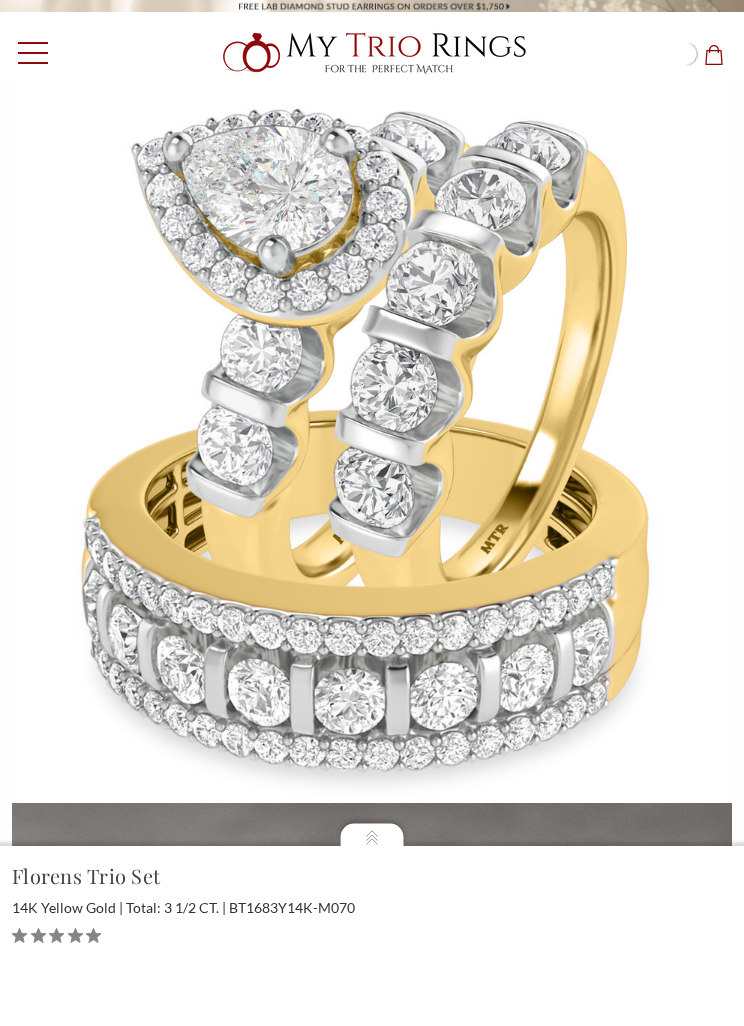 scroll, scrollTop: 0, scrollLeft: 0, axis: both 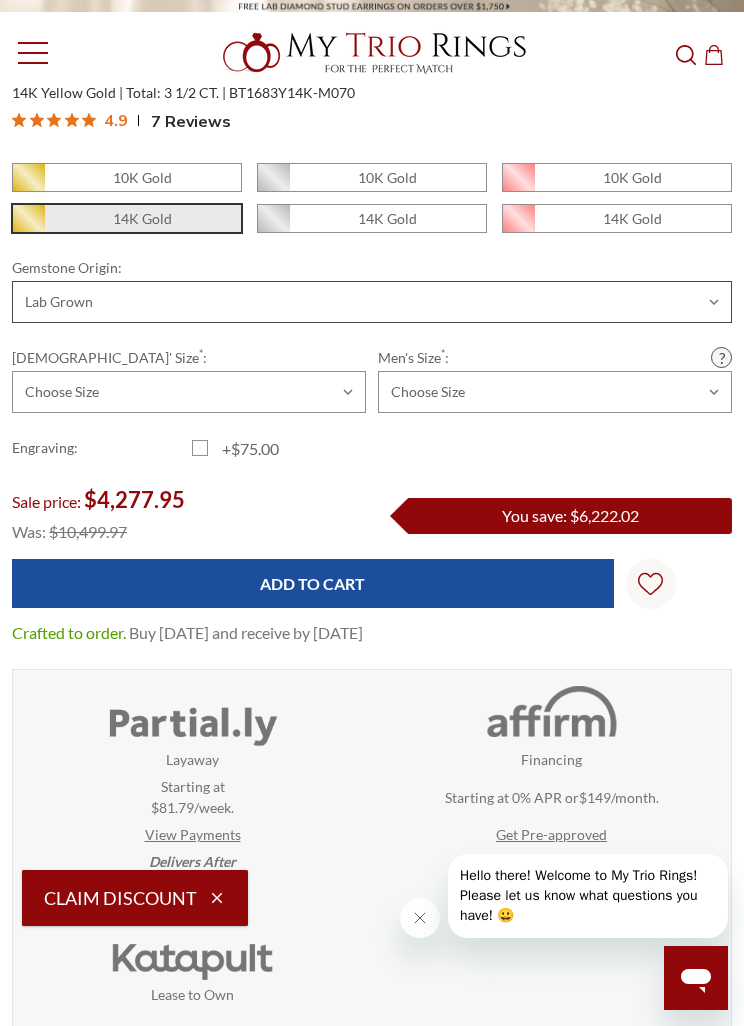 click on "Choose Options
Natural
Lab Grown" at bounding box center (372, 302) 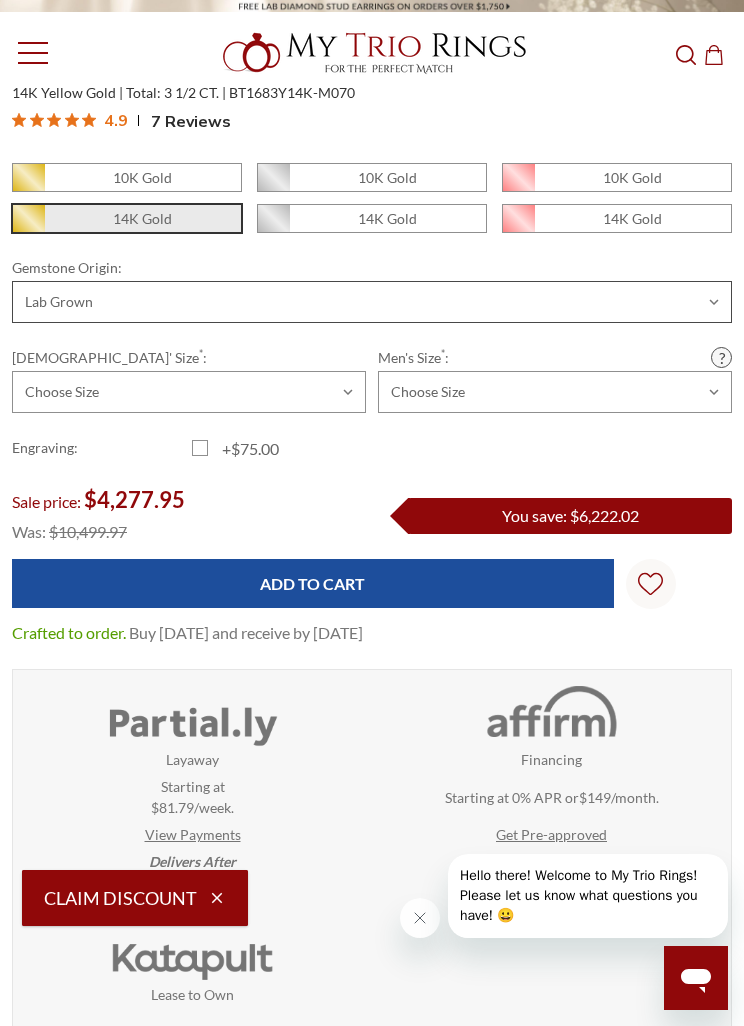 select on "20780409" 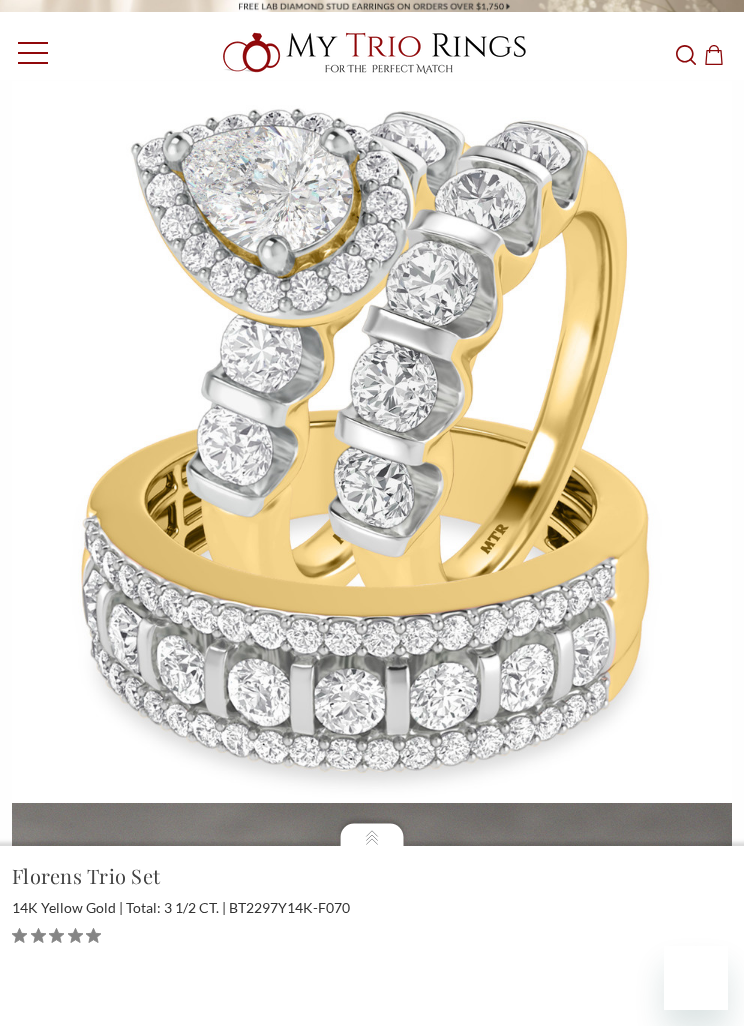 scroll, scrollTop: 0, scrollLeft: 0, axis: both 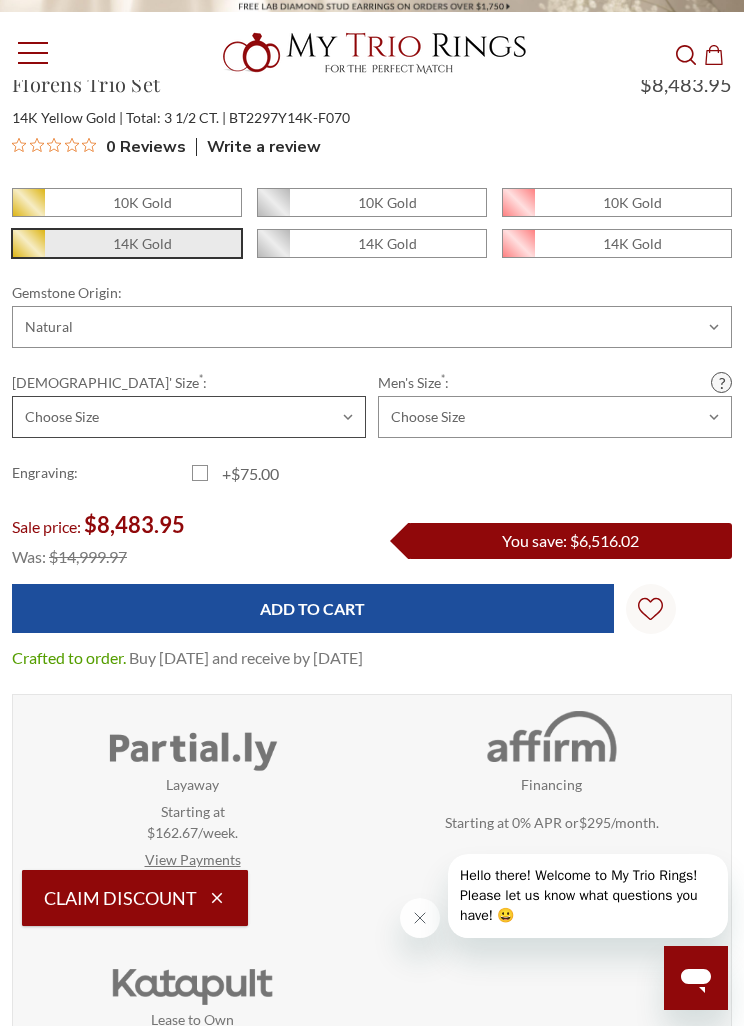 click on "Choose Size
3.00
3.25
3.50
3.75
4.00
4.25
4.50
4.75
5.00
5.25
5.50
5.75
6.00
6.25
6.50
6.75
7.00
7.25
7.50
7.75
8.00
8.25
8.50
8.75
9.00
9.25
9.50
9.75
10.00
10.25
10.50
10.75
11.00
11.25
11.50
11.75
12.00
12.25
12.50
12.75
13.00" at bounding box center [189, 417] 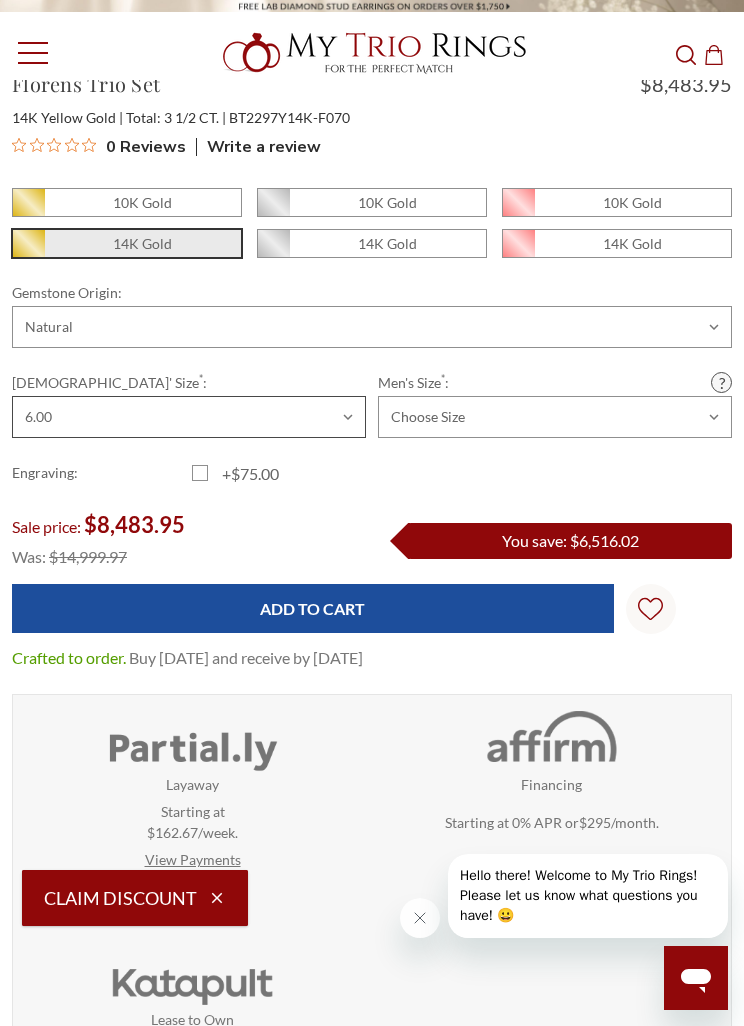 scroll, scrollTop: 0, scrollLeft: 0, axis: both 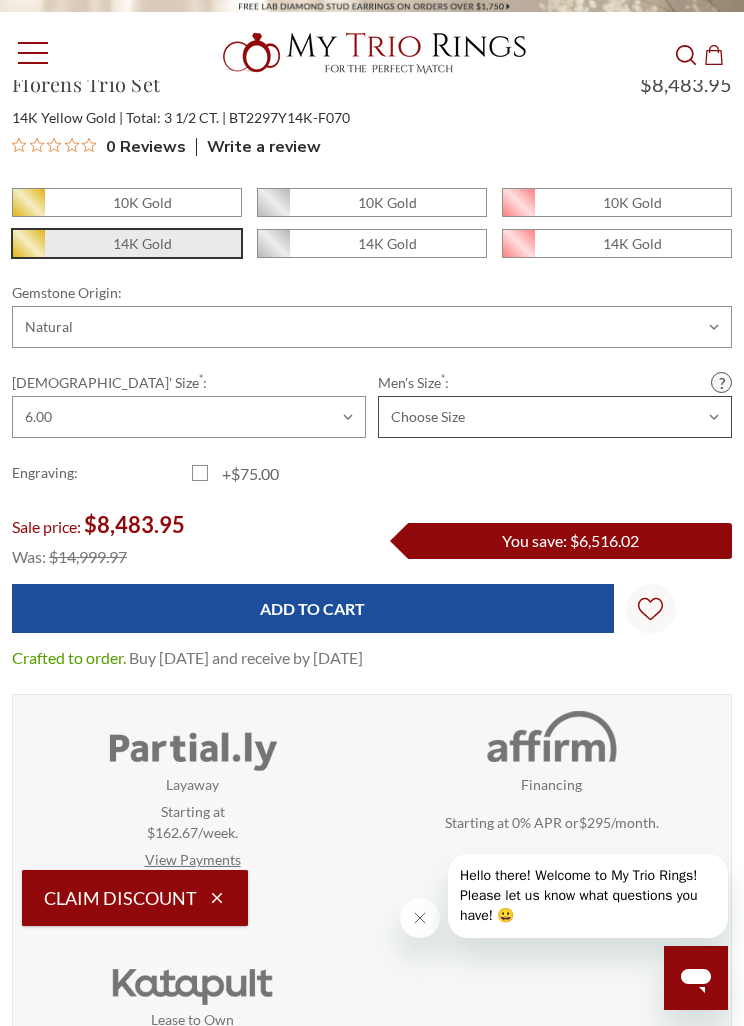 click on "Choose Size
6.00
6.25
6.50
6.75
7.00
7.25
7.50
7.75
8.00
8.25
8.50
8.75
9.00
9.25
9.50
9.75
10.00
10.25
10.50
10.75
11.00
11.25
11.50
11.75
12.00
12.25
12.50
12.75
13.00
13.25
13.50
13.75
14.00
14.25
14.50
14.75
15.00
15.25
15.50
15.75
16.00" at bounding box center [555, 417] 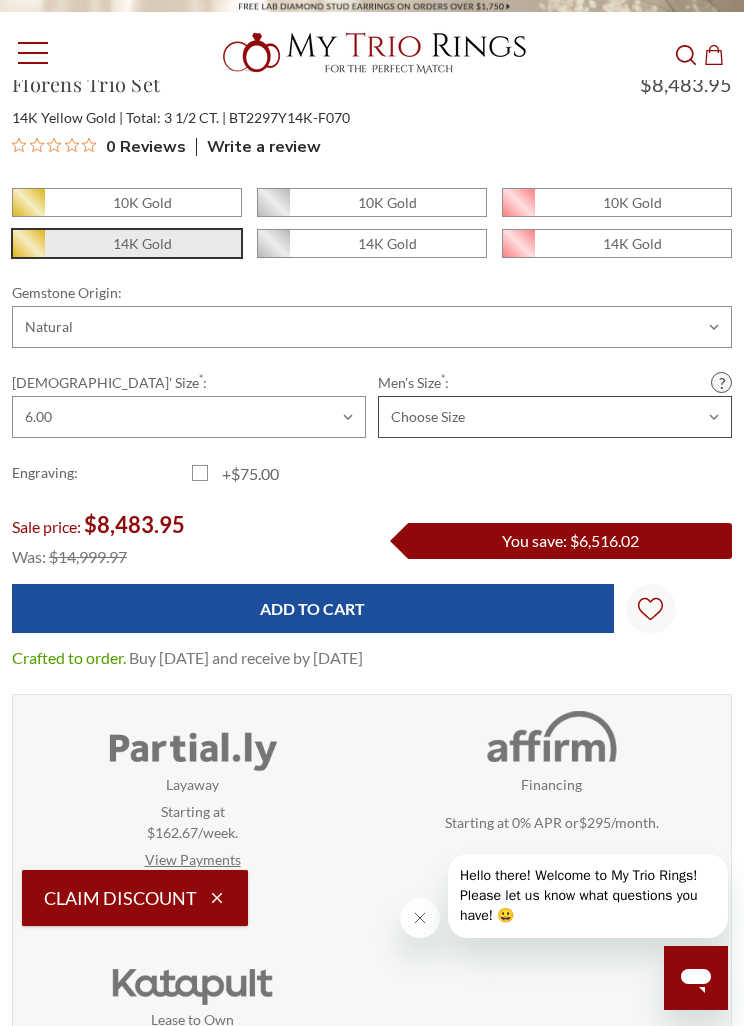 select on "20783272" 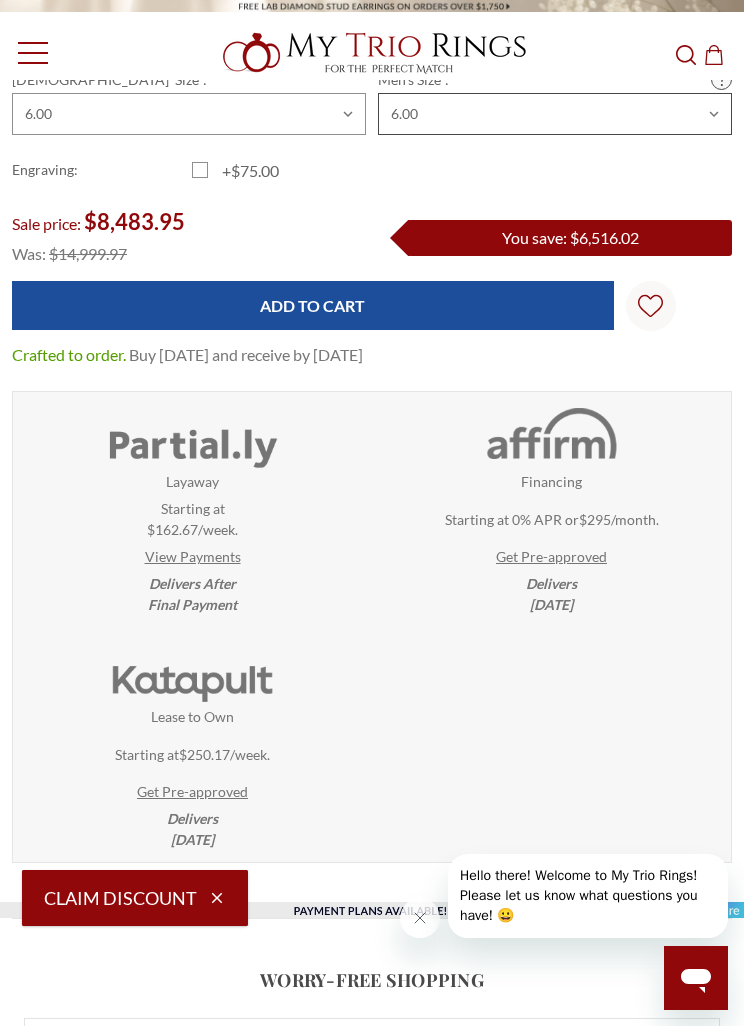 scroll, scrollTop: 1005, scrollLeft: 0, axis: vertical 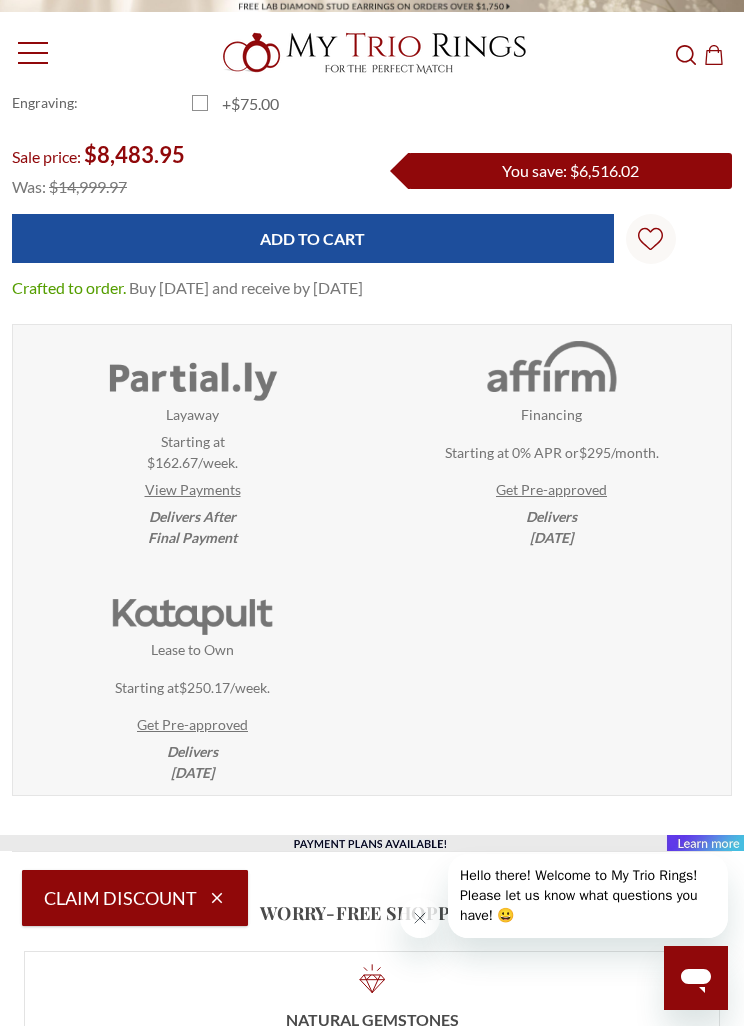click on "Add to Cart" at bounding box center (313, 238) 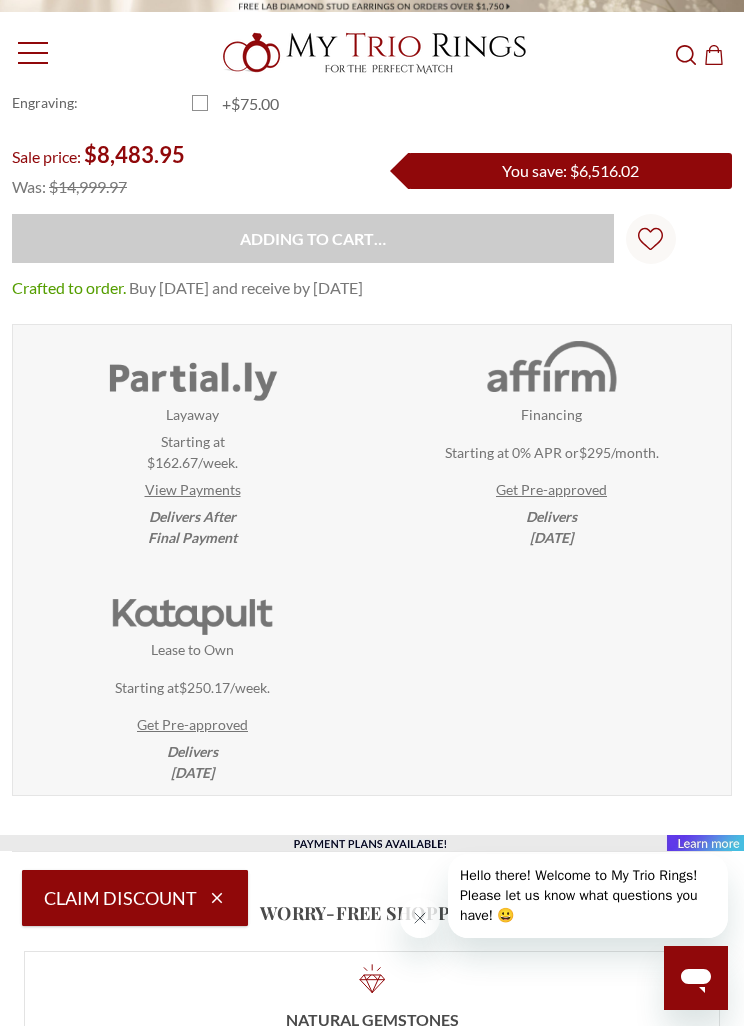 type on "Add to Cart" 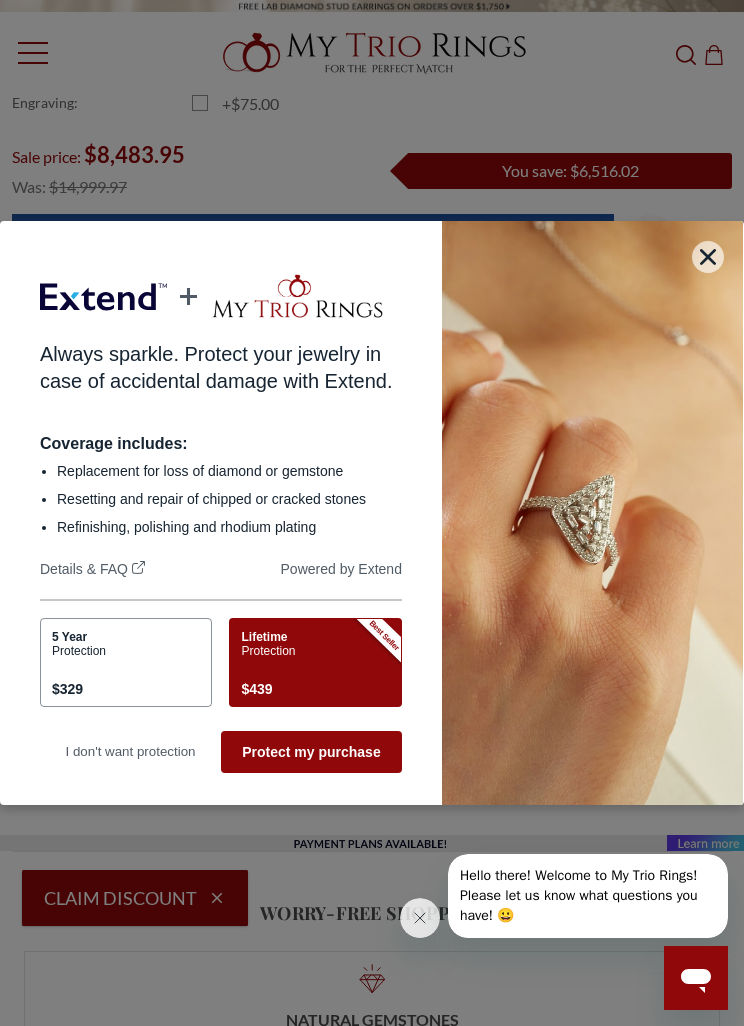 scroll, scrollTop: 0, scrollLeft: 0, axis: both 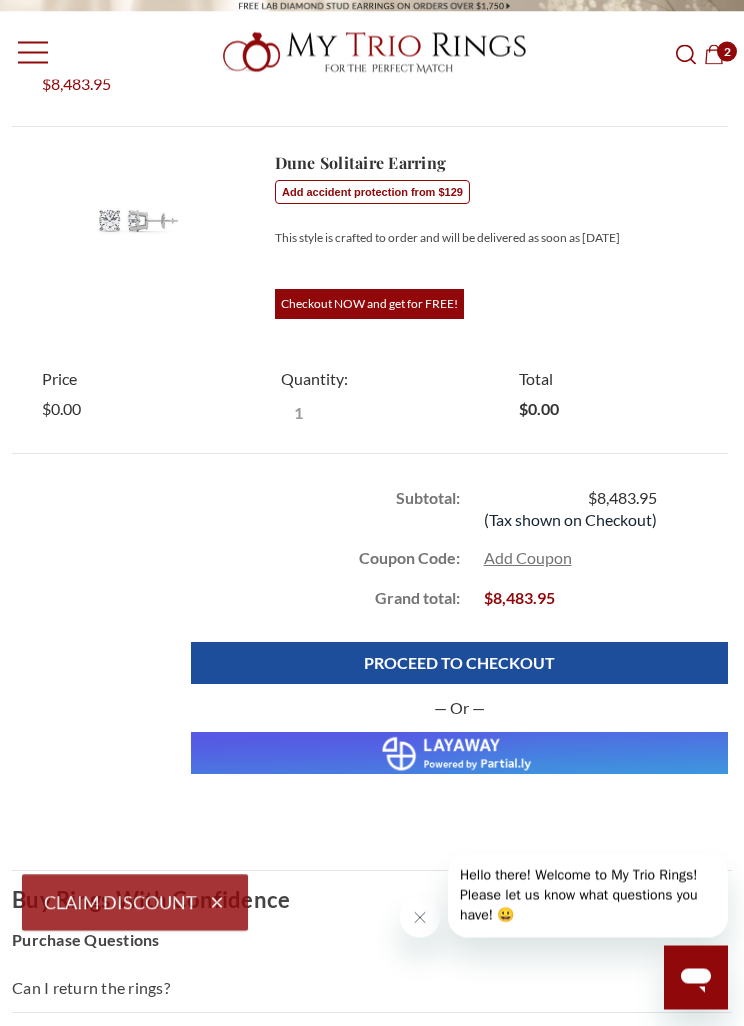 click on "PROCEED TO CHECKOUT" at bounding box center (459, 664) 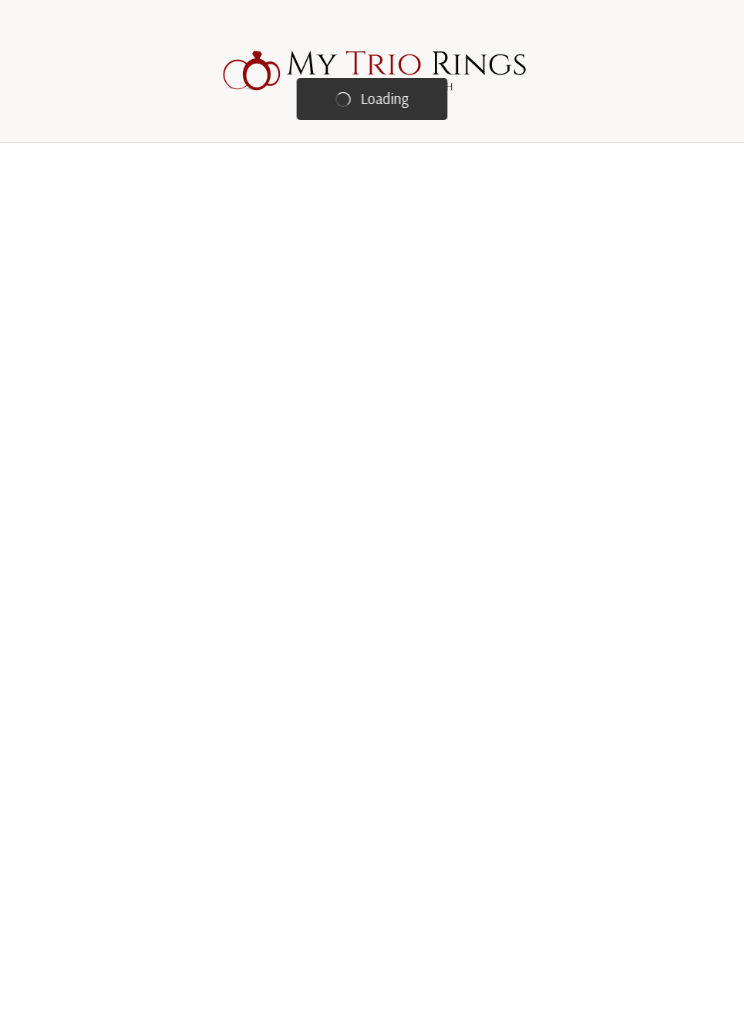 scroll, scrollTop: 0, scrollLeft: 0, axis: both 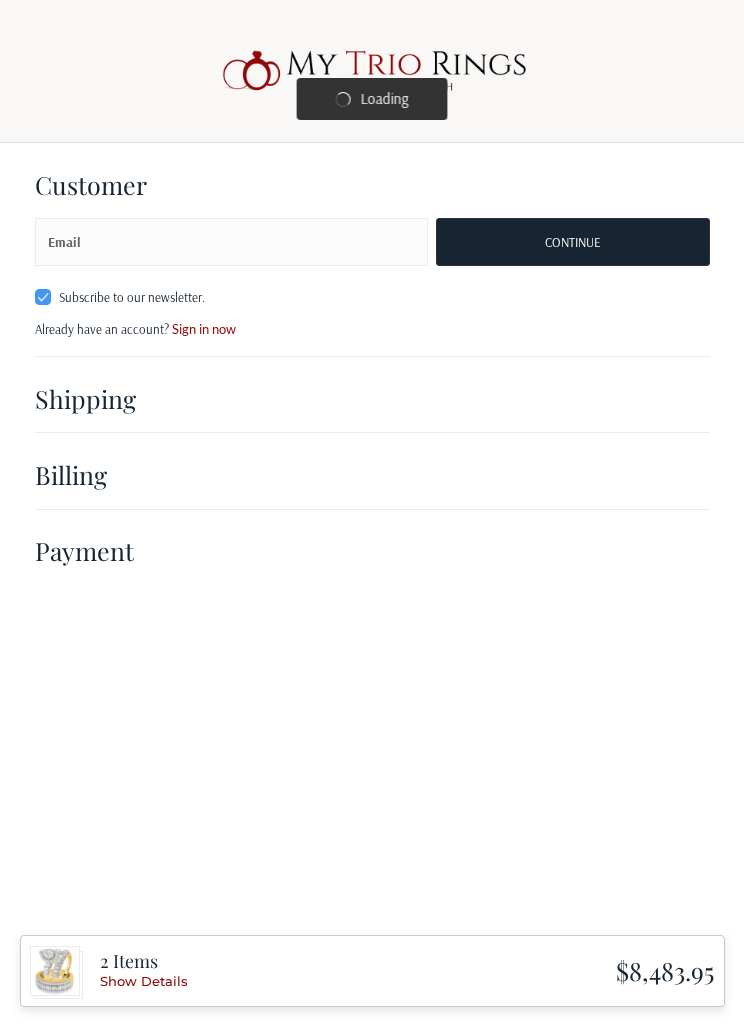 checkbox on "true" 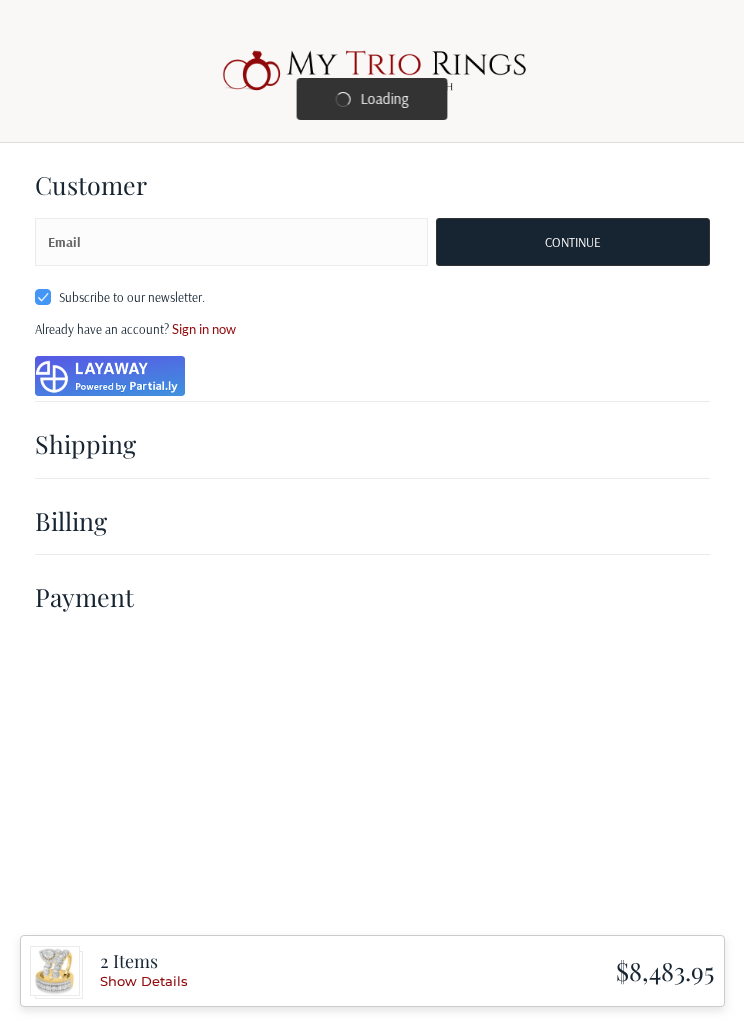 scroll, scrollTop: 0, scrollLeft: 0, axis: both 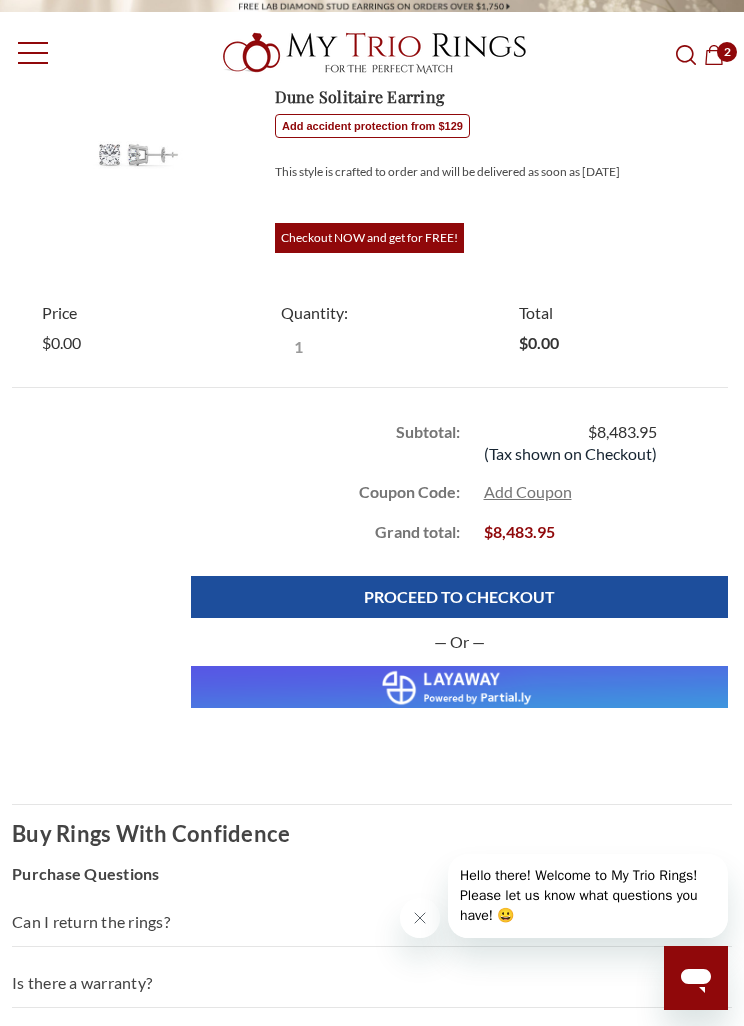 click at bounding box center (459, 687) 